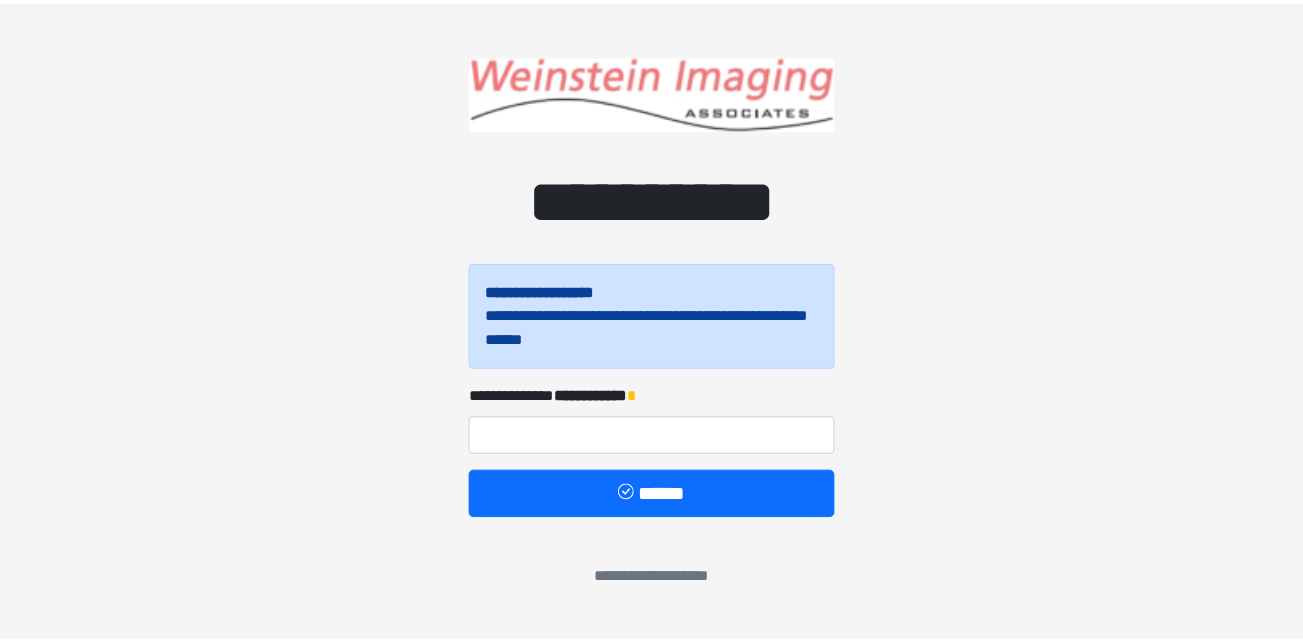 scroll, scrollTop: 0, scrollLeft: 0, axis: both 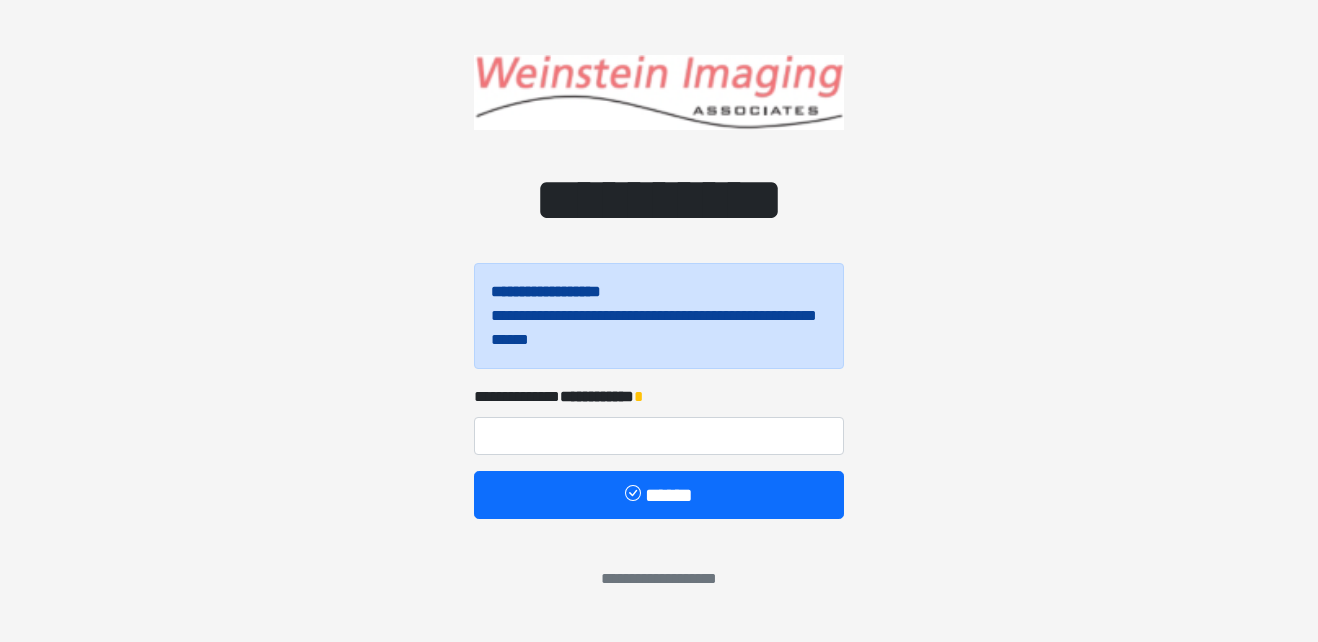 click on "**********" at bounding box center [597, 396] 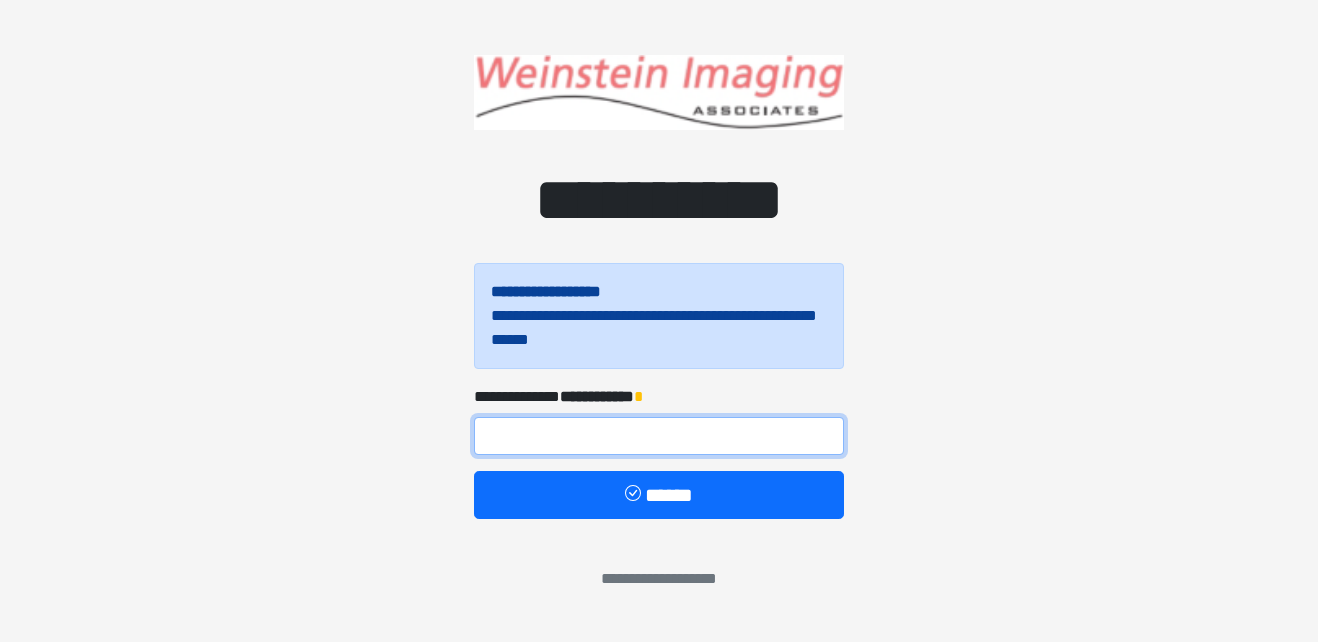 click at bounding box center (659, 436) 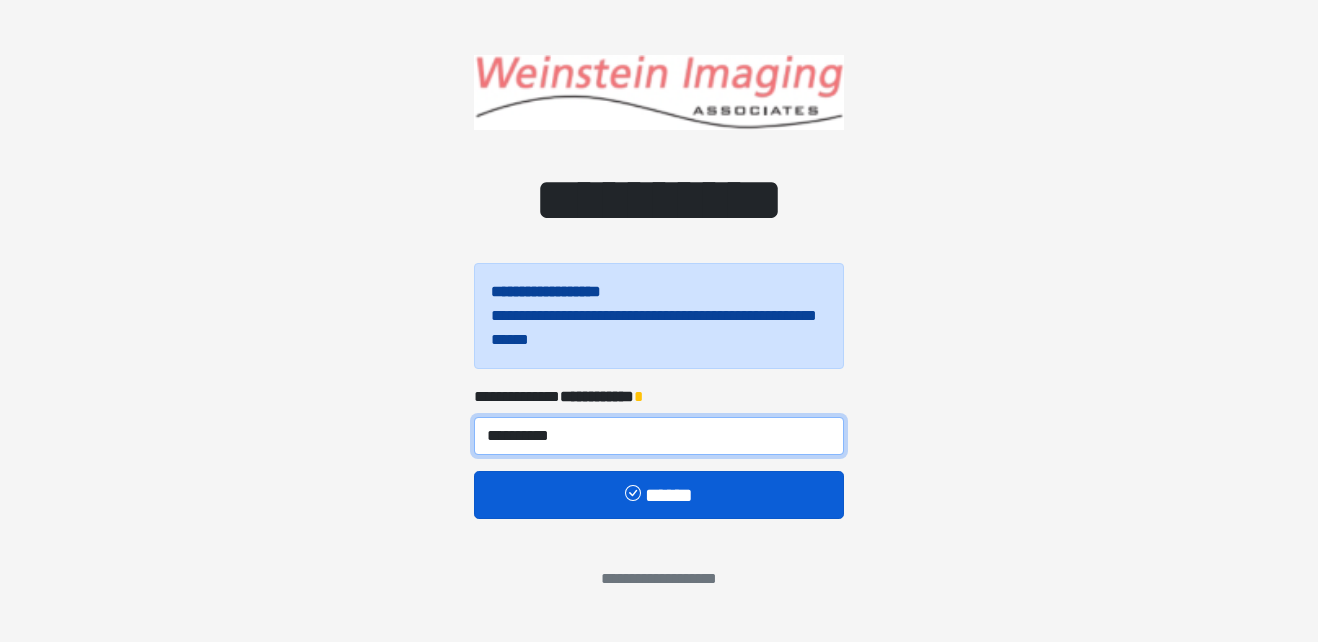 type on "**********" 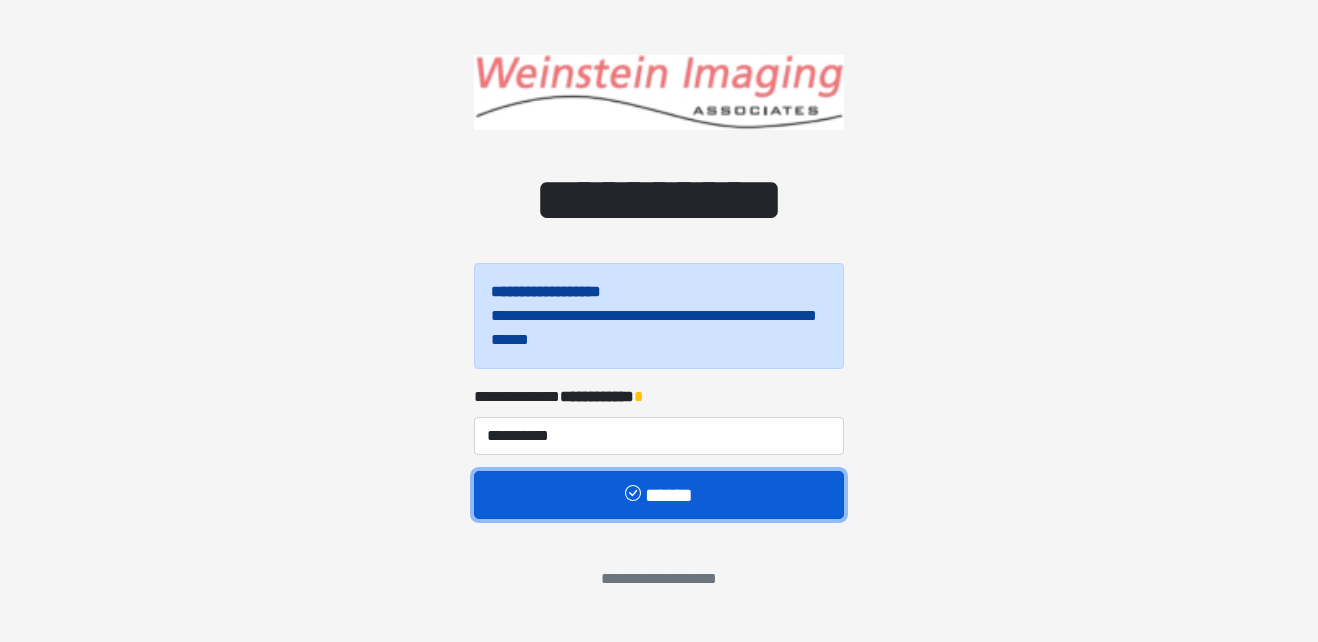 click on "******" at bounding box center (659, 495) 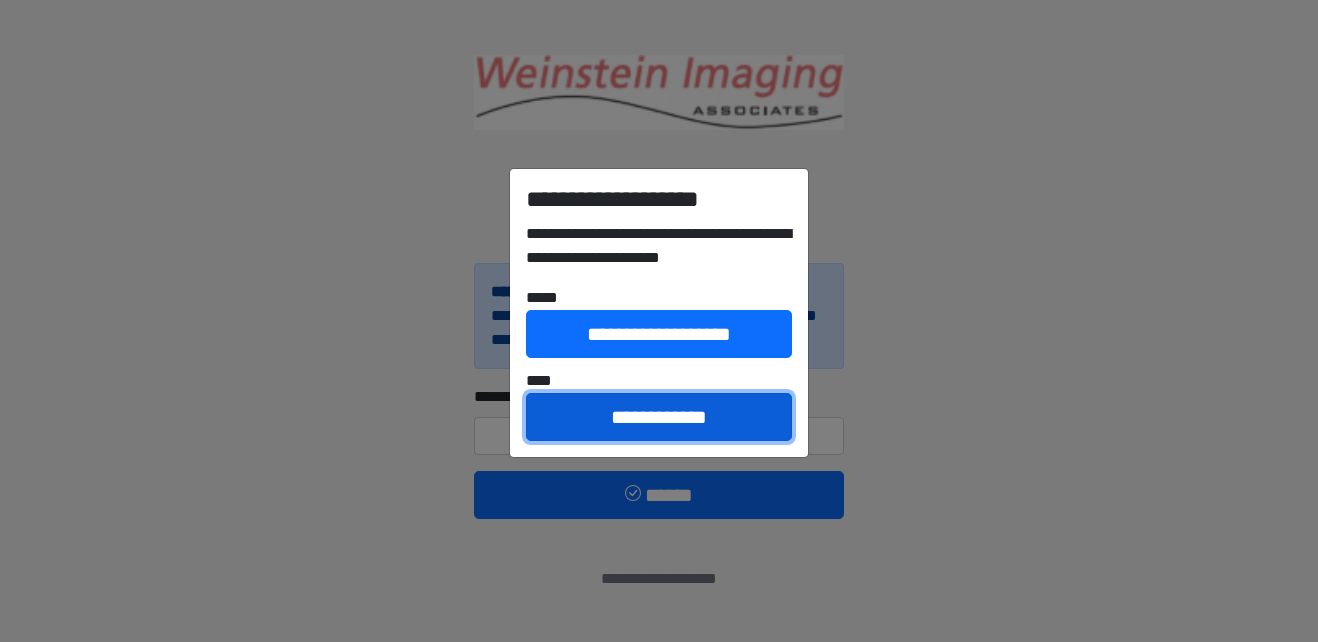 click on "**********" at bounding box center (659, 417) 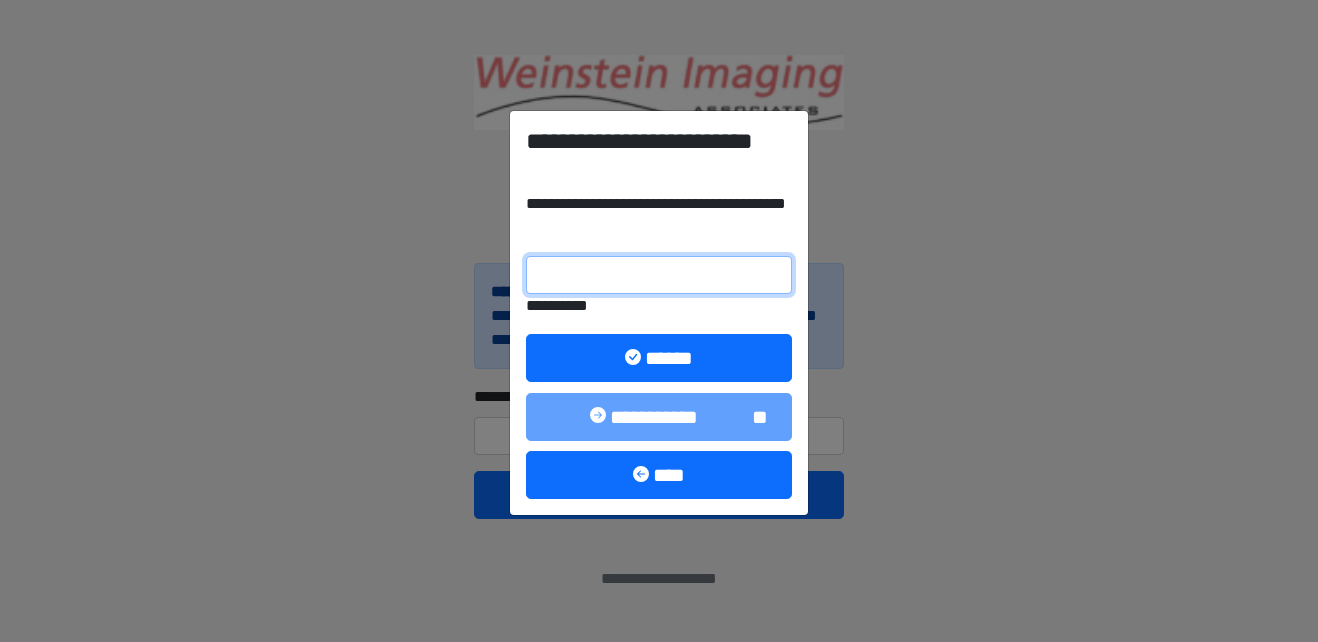 click on "**********" at bounding box center [659, 275] 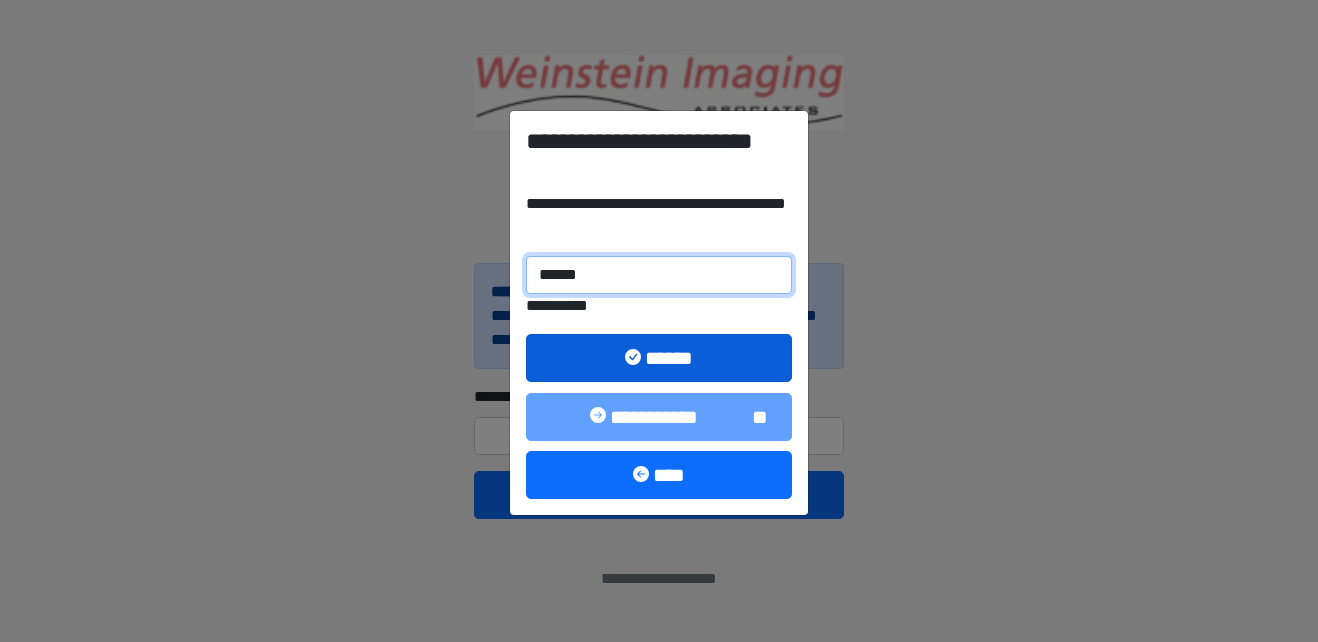 type on "******" 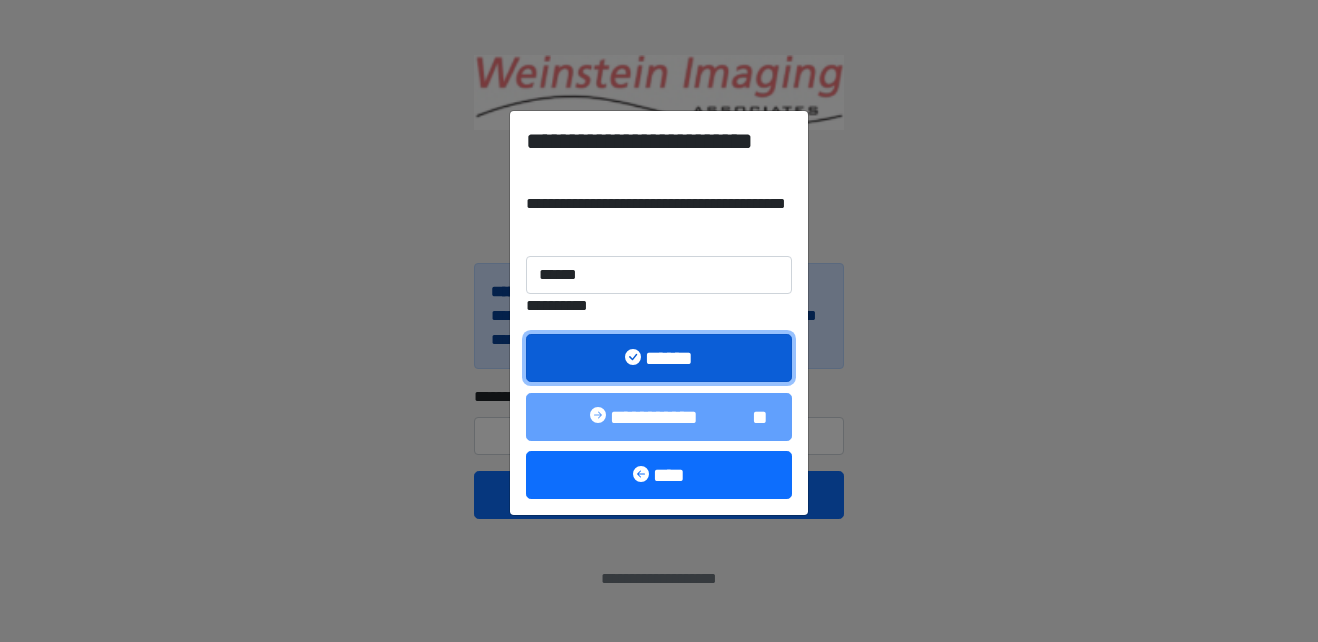 click on "******" at bounding box center (659, 358) 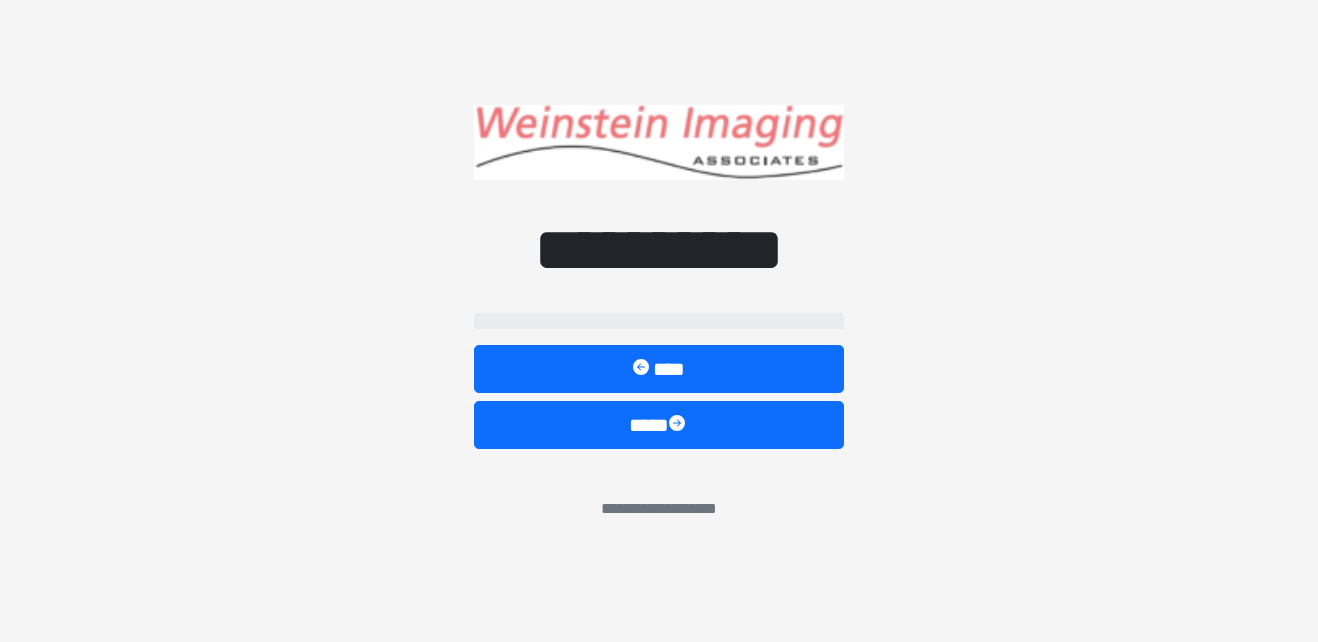 select on "*****" 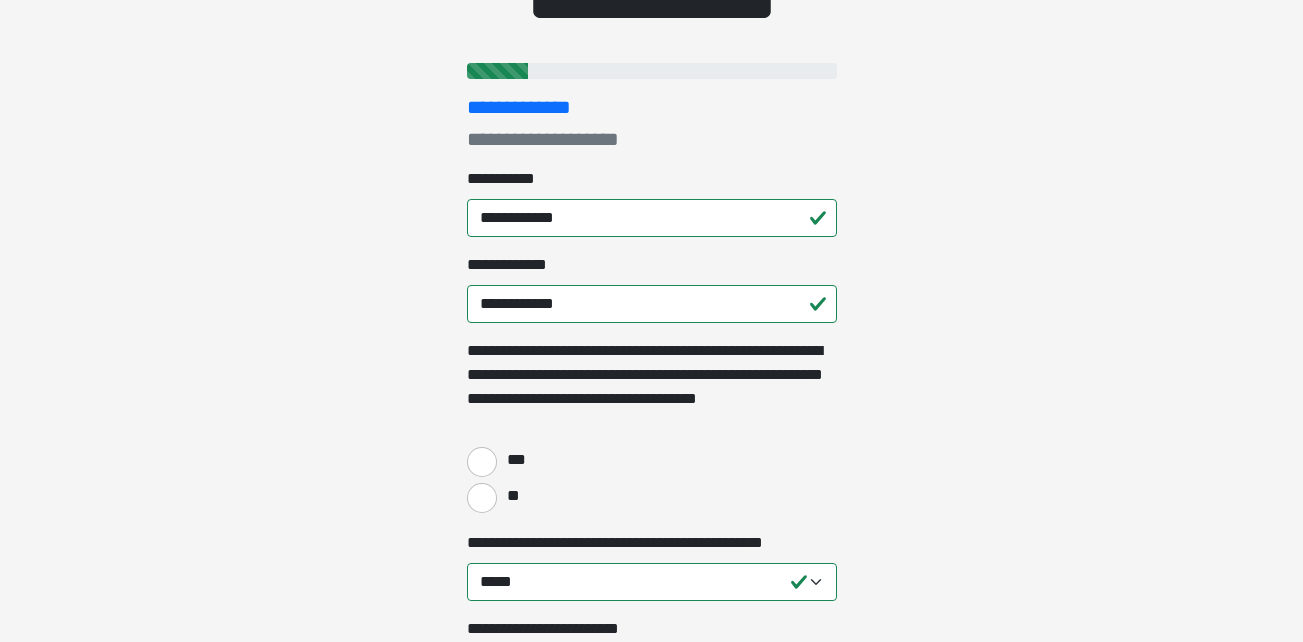 scroll, scrollTop: 300, scrollLeft: 0, axis: vertical 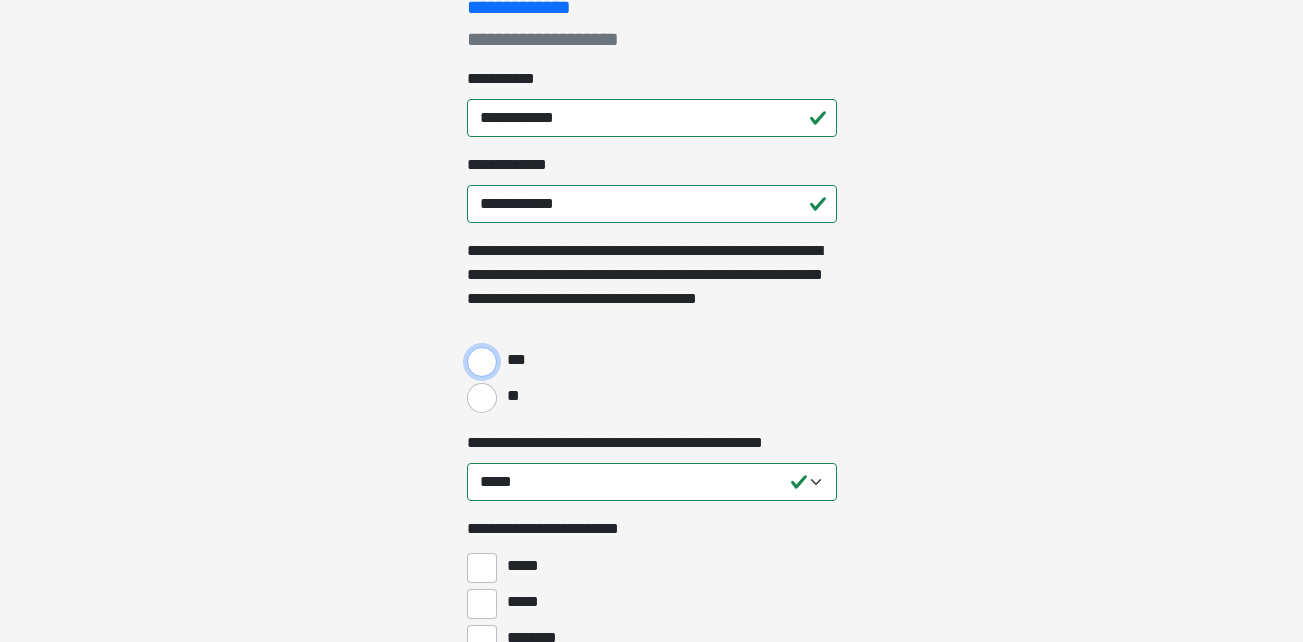 click on "***" at bounding box center (482, 362) 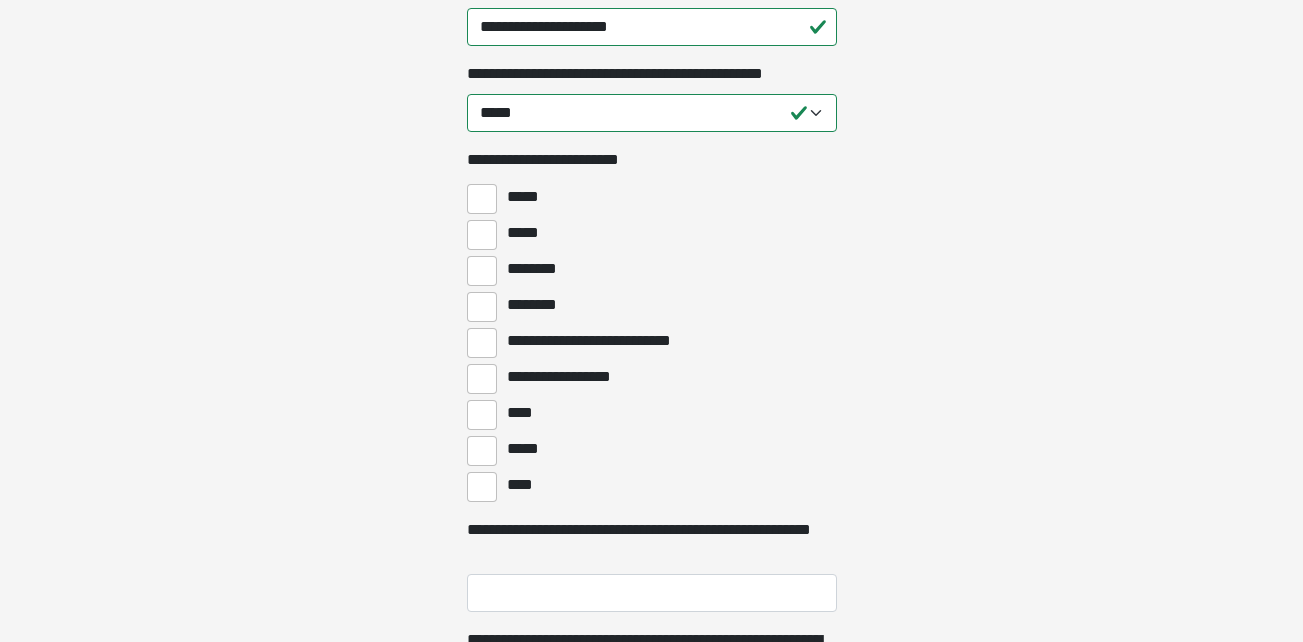 scroll, scrollTop: 800, scrollLeft: 0, axis: vertical 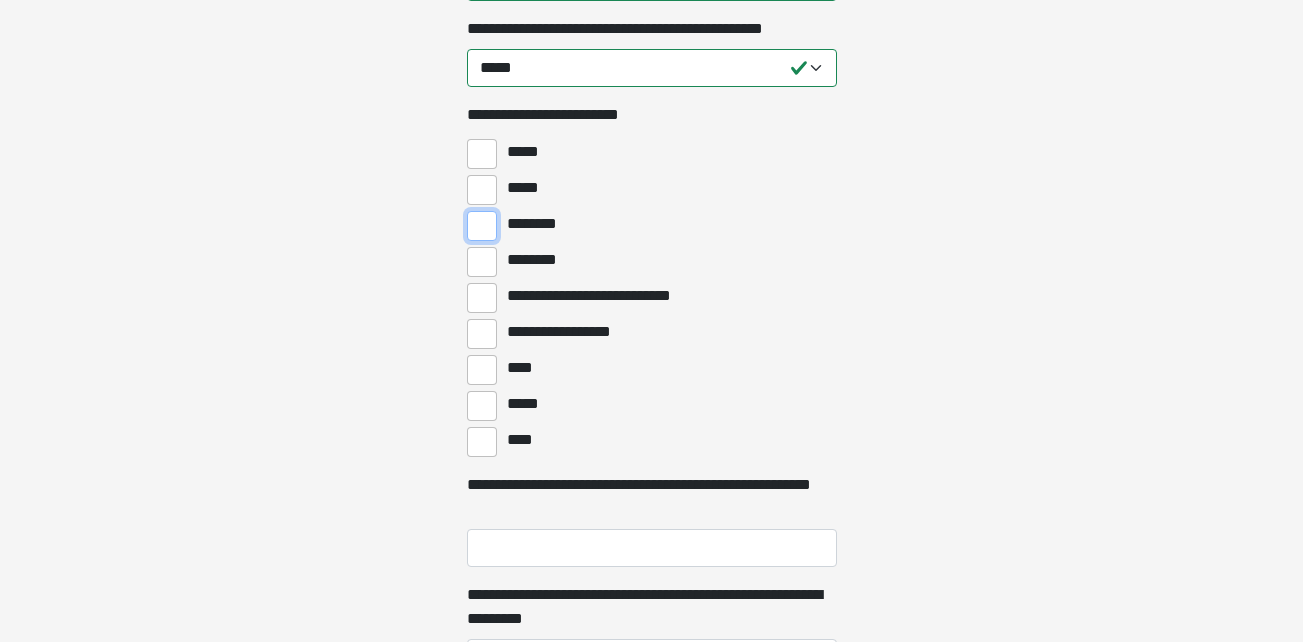 click on "********" at bounding box center [482, 226] 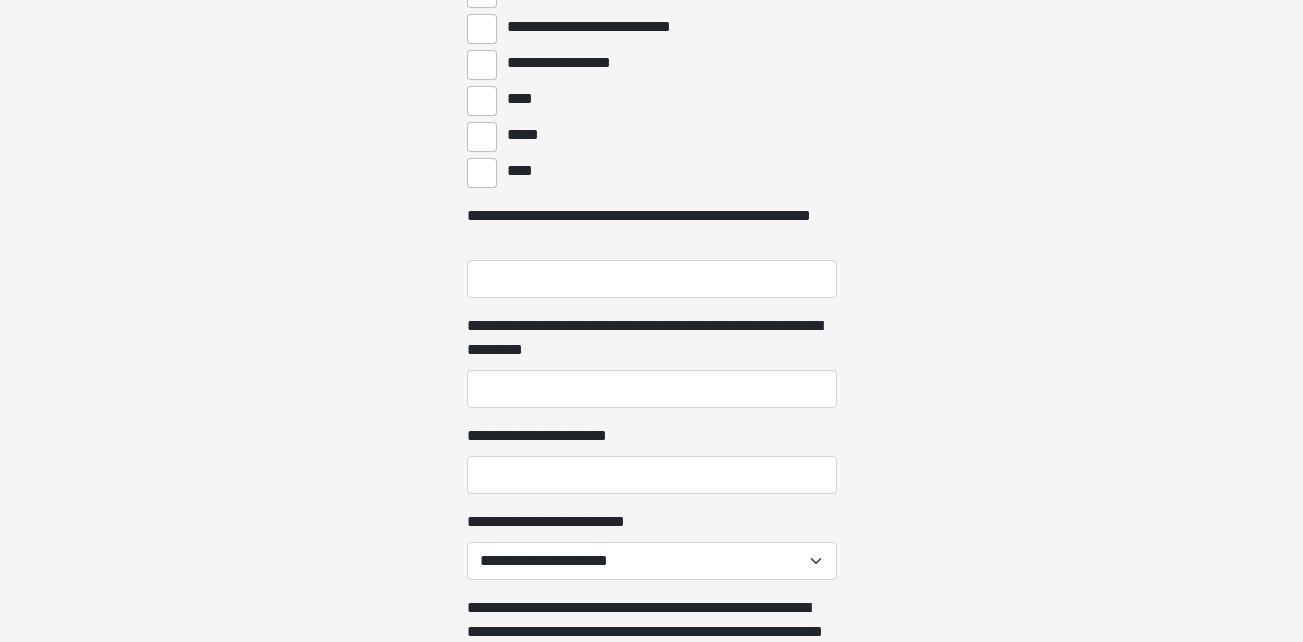 scroll, scrollTop: 1200, scrollLeft: 0, axis: vertical 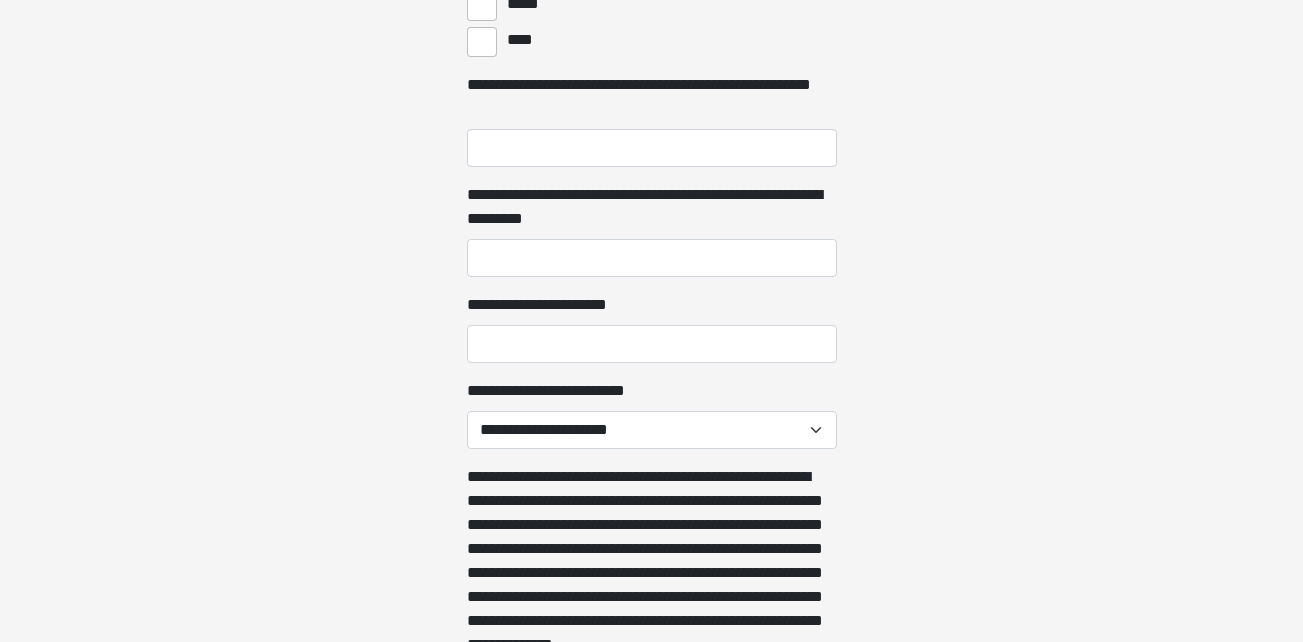 click on "**********" at bounding box center [652, 328] 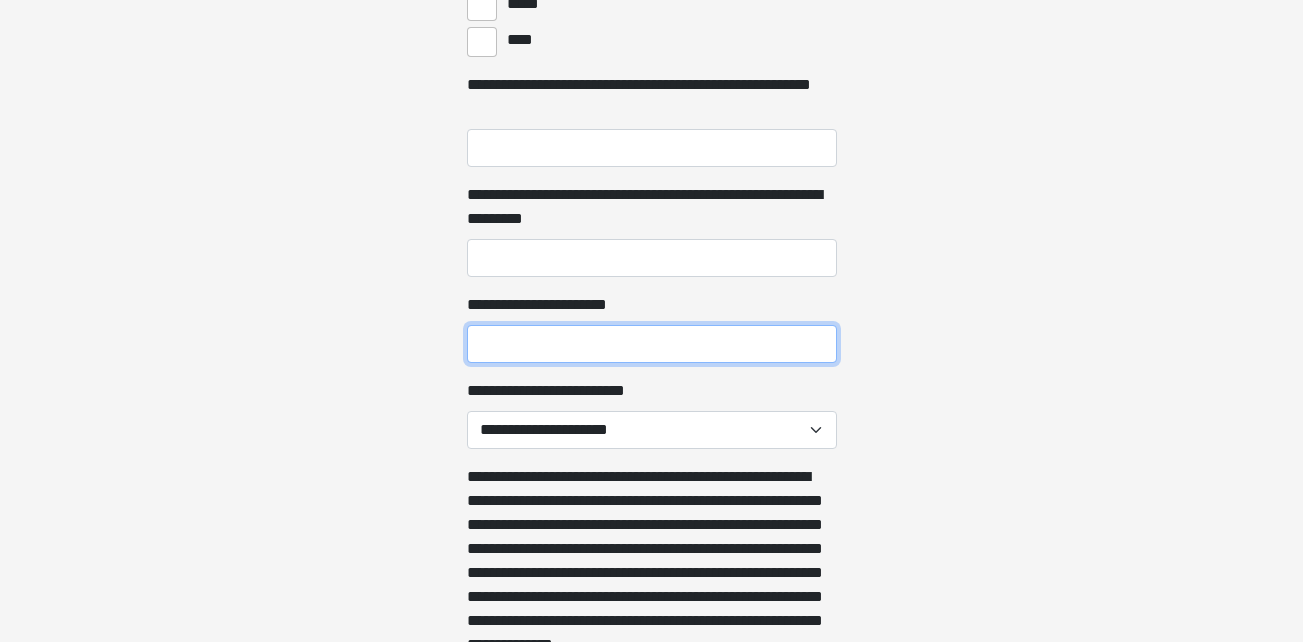 click on "**********" at bounding box center (652, 344) 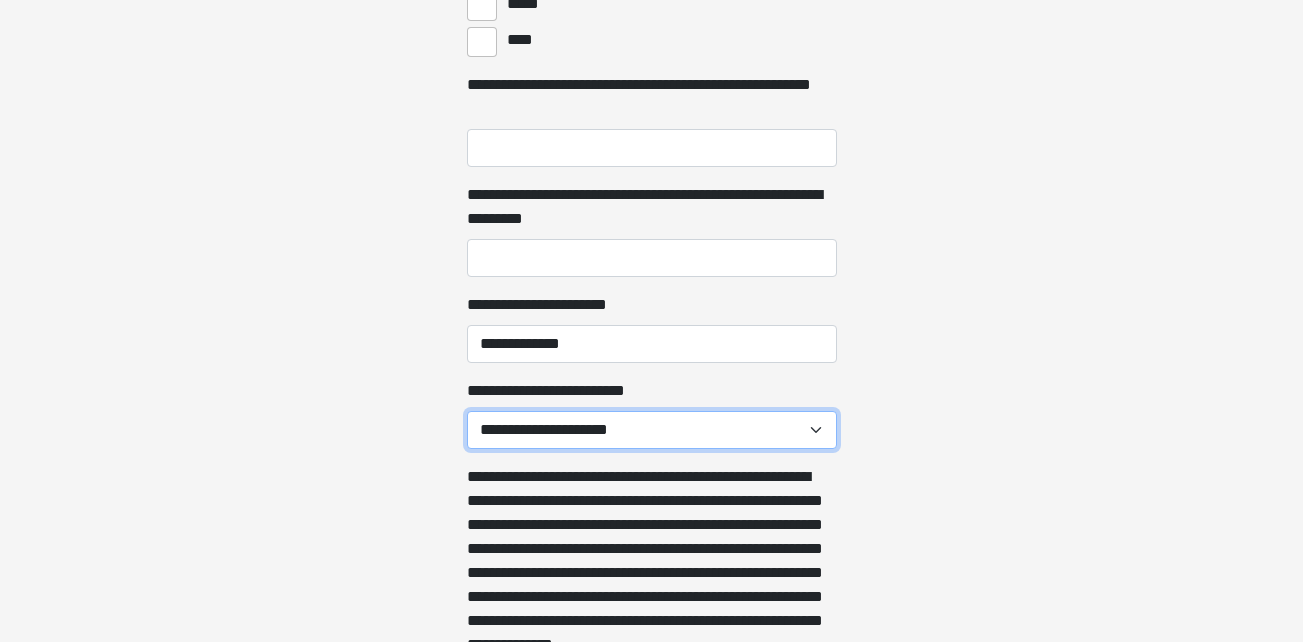 click on "**********" at bounding box center (652, 430) 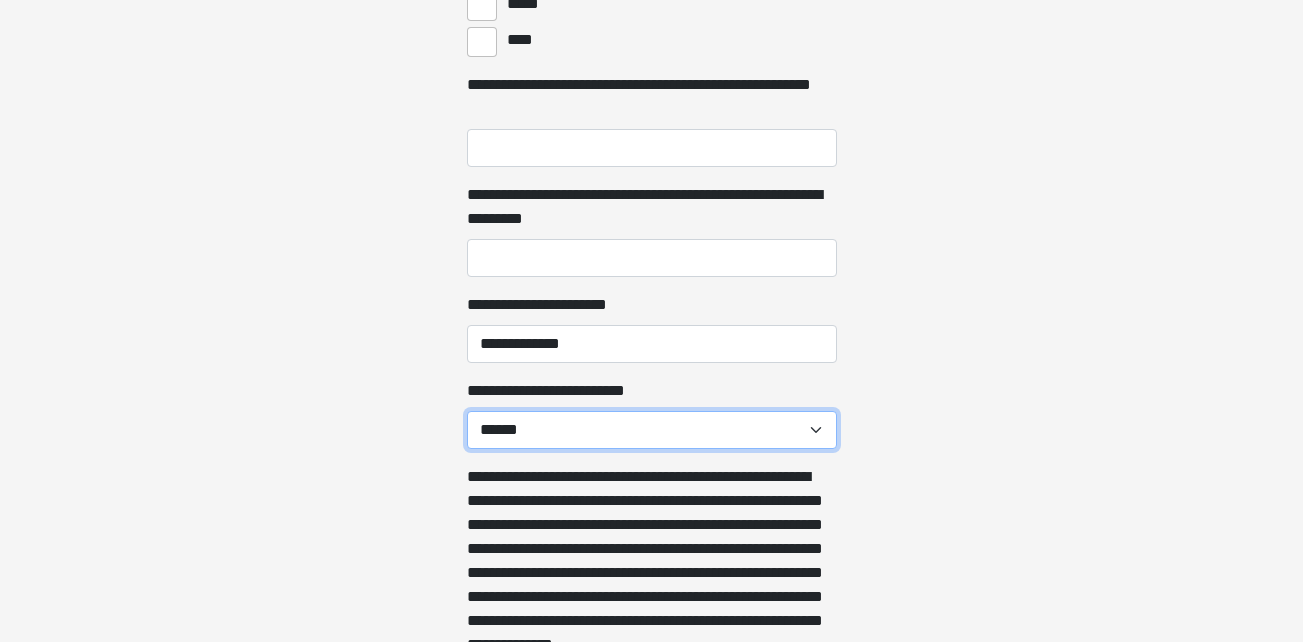 click on "**********" at bounding box center (652, 430) 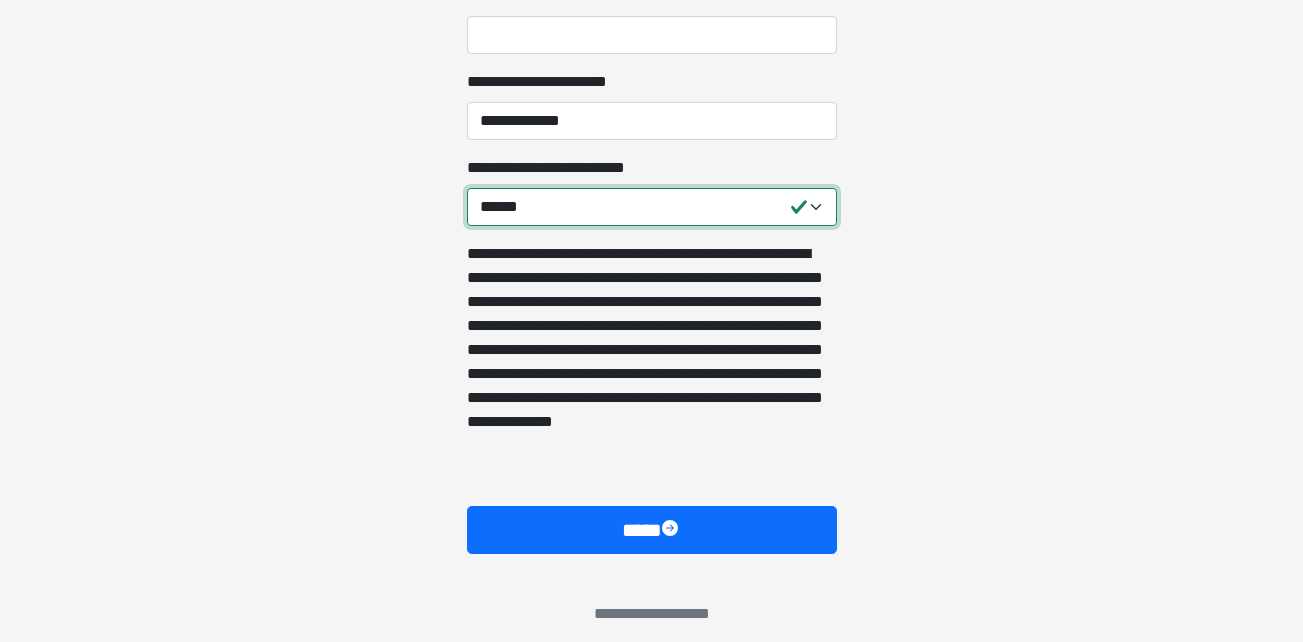 scroll, scrollTop: 1438, scrollLeft: 0, axis: vertical 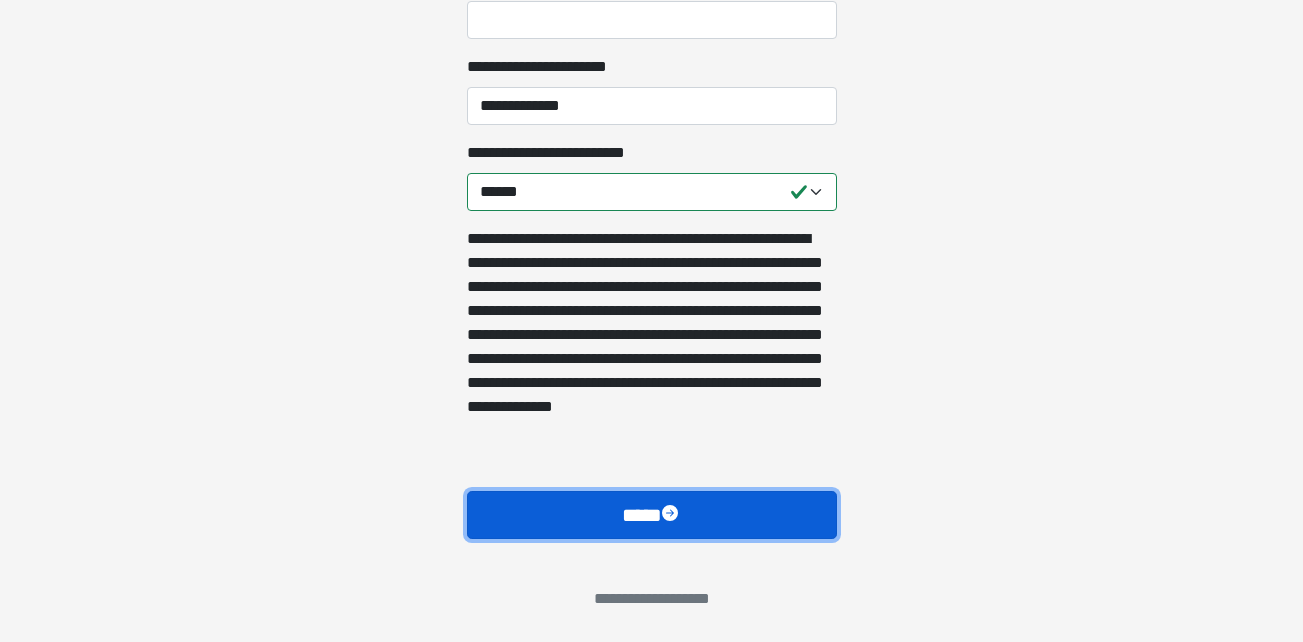 click on "****" at bounding box center [652, 515] 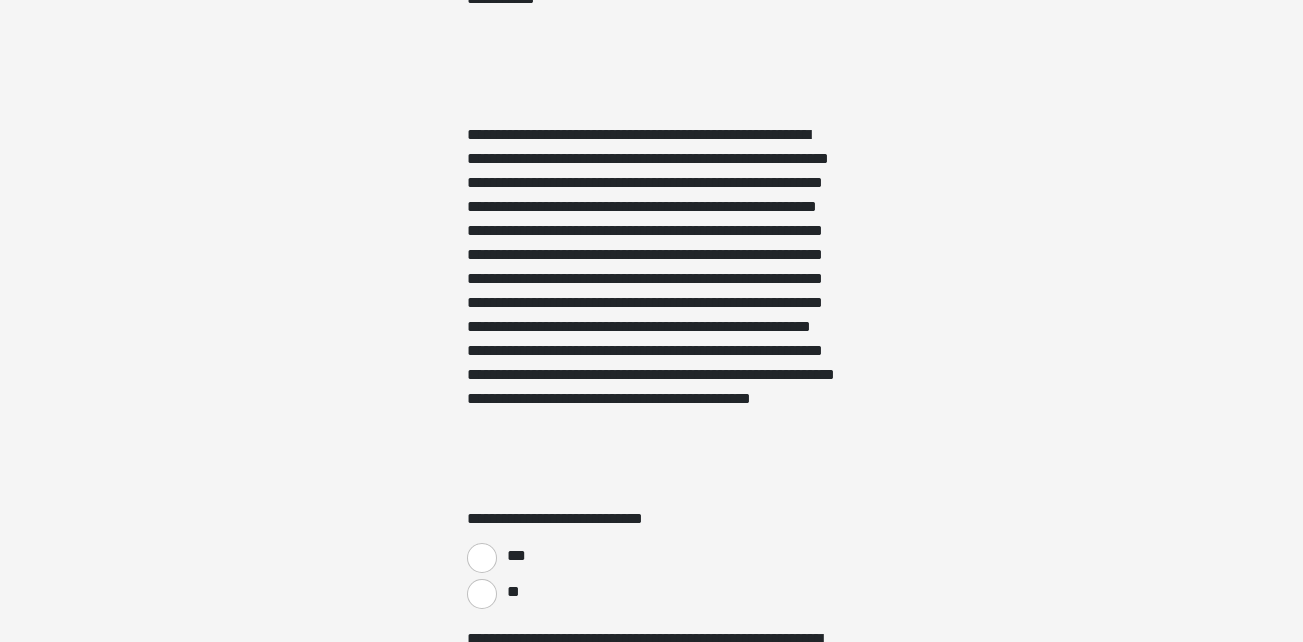 scroll, scrollTop: 3300, scrollLeft: 0, axis: vertical 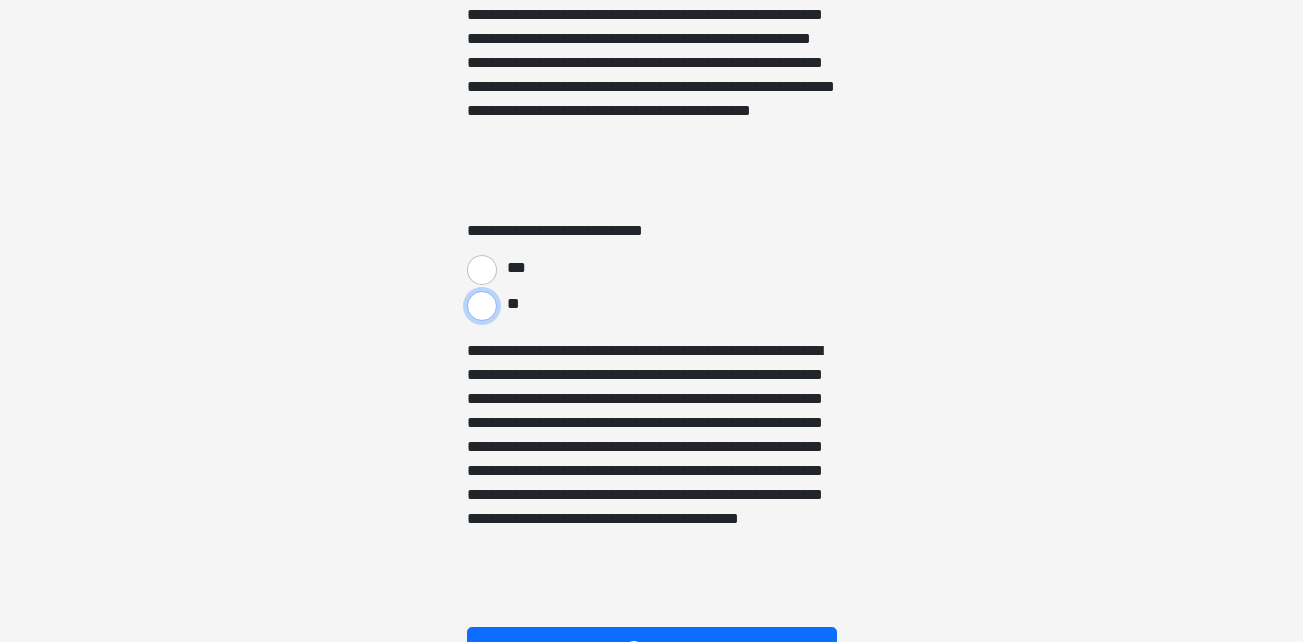 click on "**" at bounding box center [482, 306] 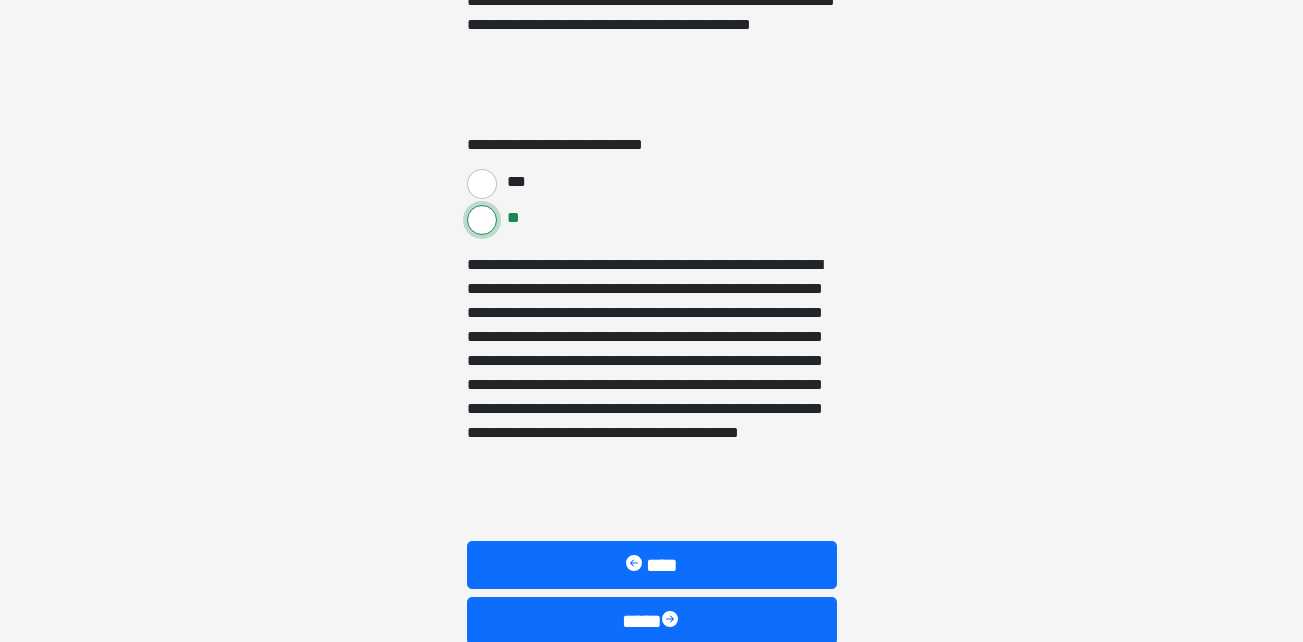 scroll, scrollTop: 3492, scrollLeft: 0, axis: vertical 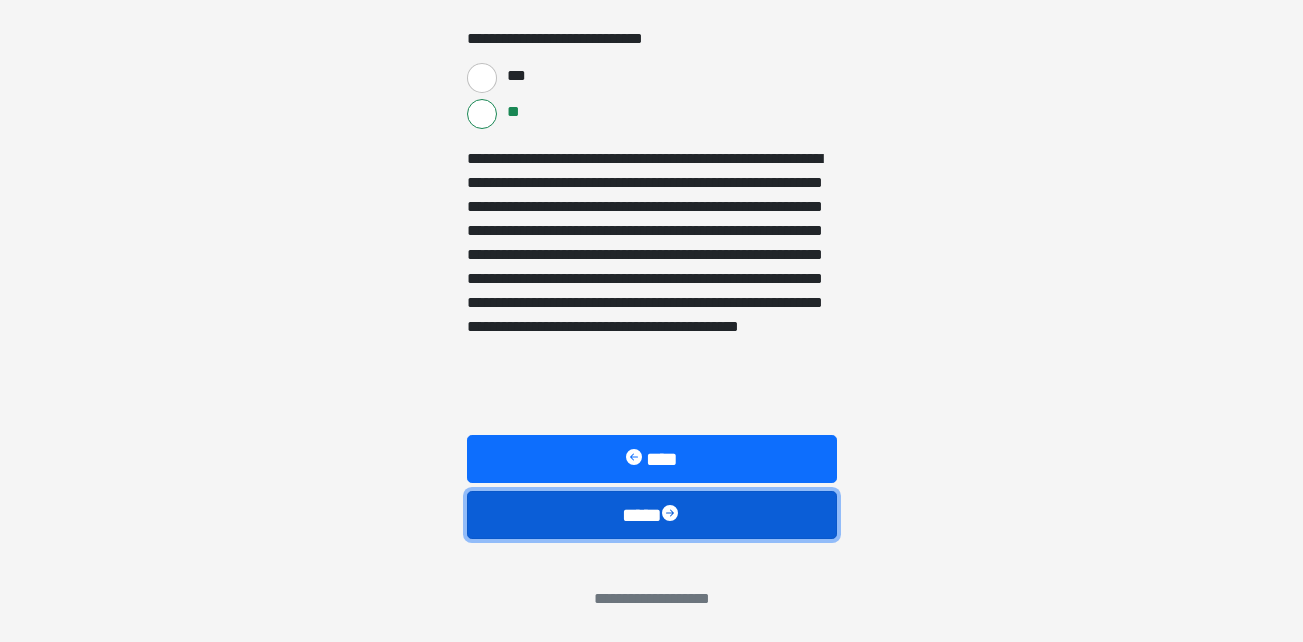 click on "****" at bounding box center (652, 515) 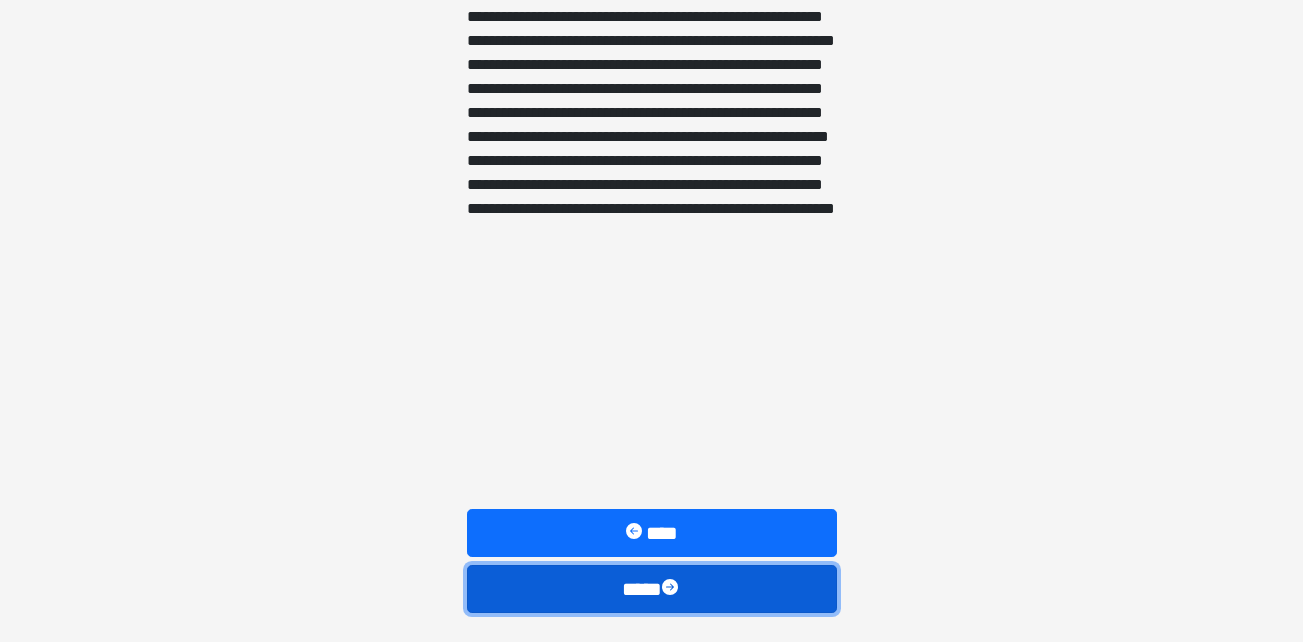 scroll, scrollTop: 1772, scrollLeft: 0, axis: vertical 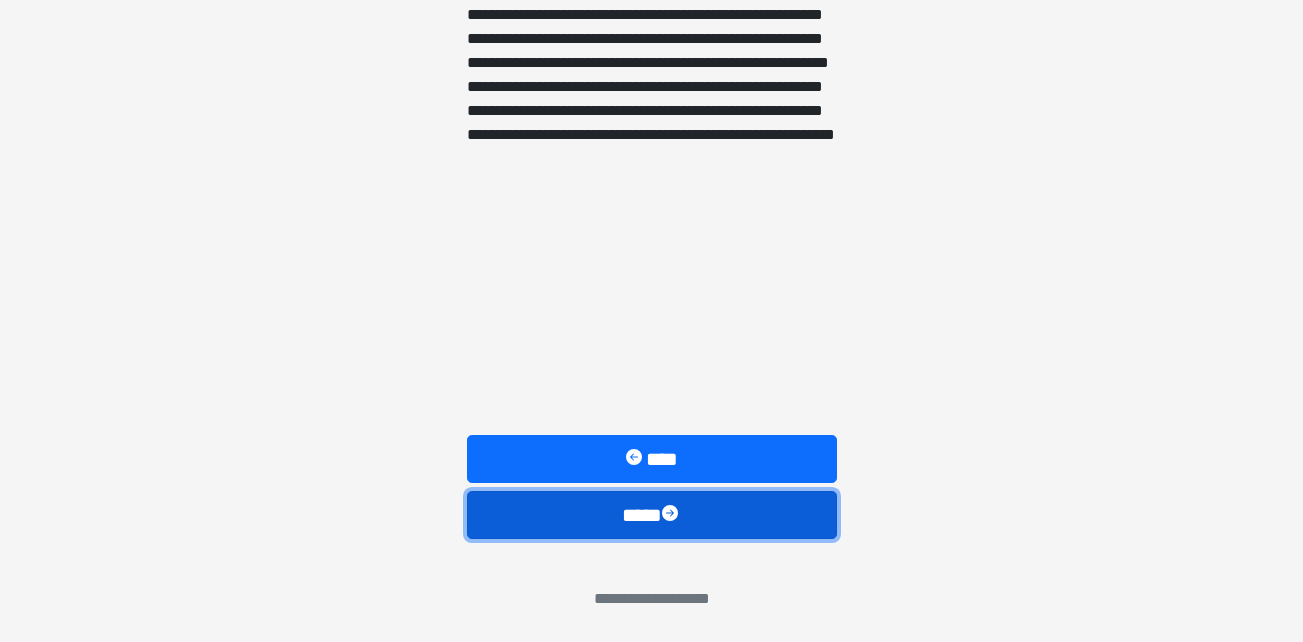 click on "****" at bounding box center (652, 515) 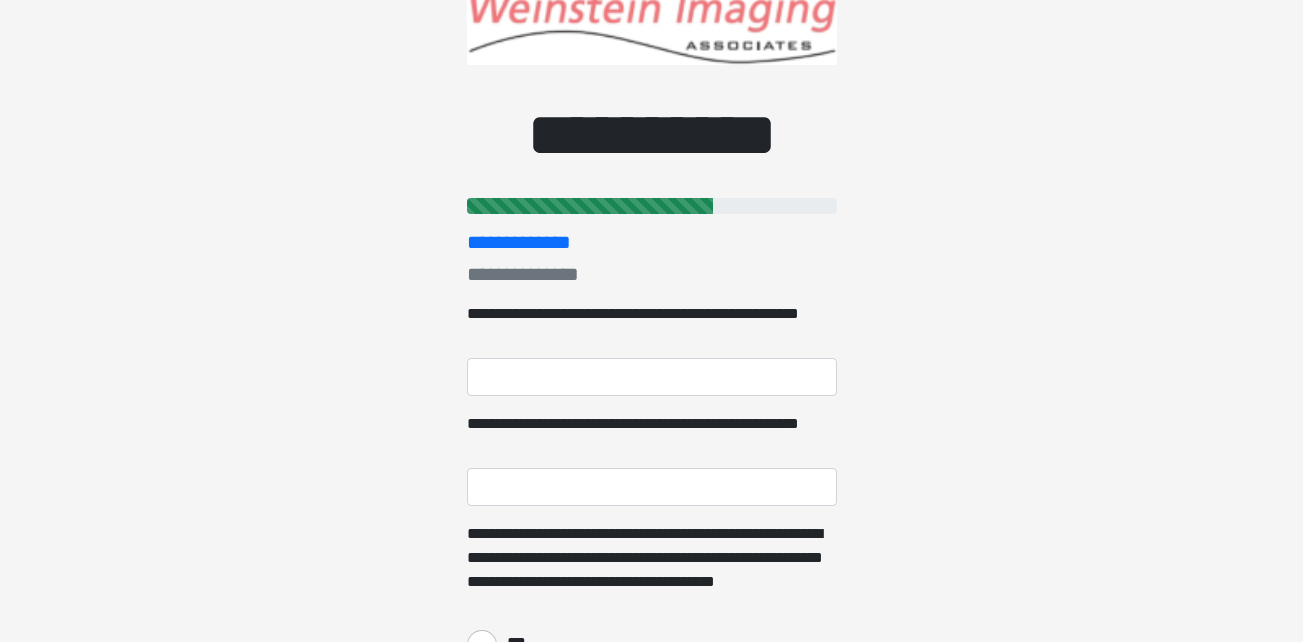 scroll, scrollTop: 100, scrollLeft: 0, axis: vertical 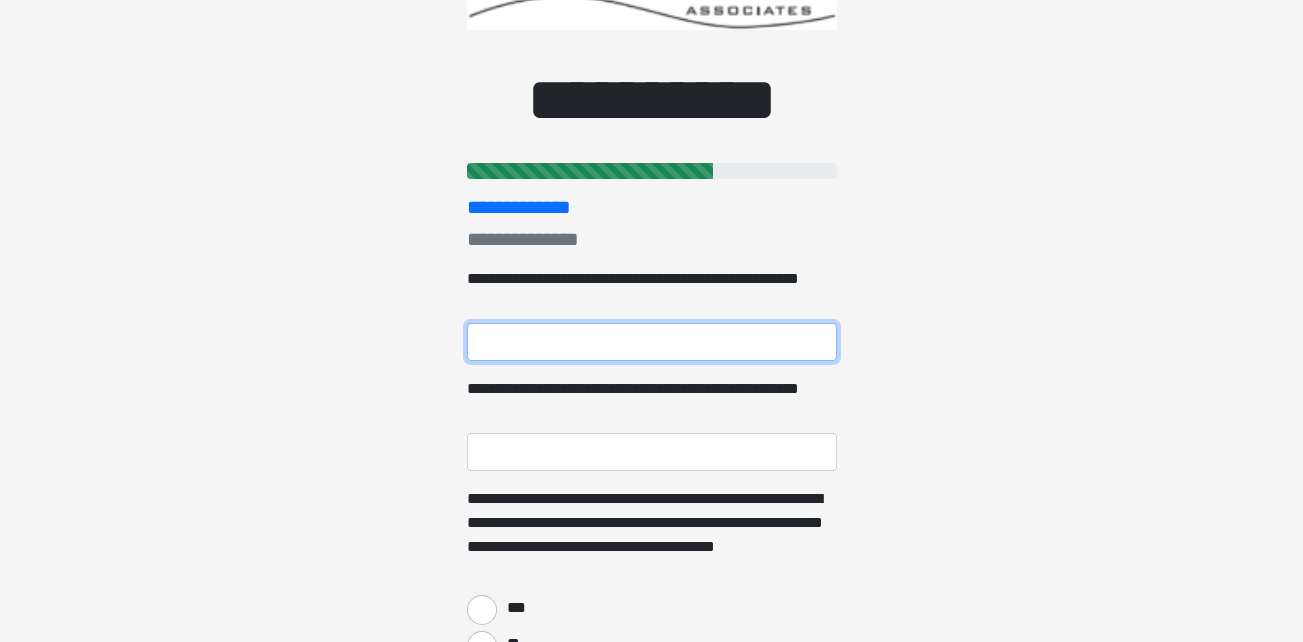 click on "**********" at bounding box center (652, 342) 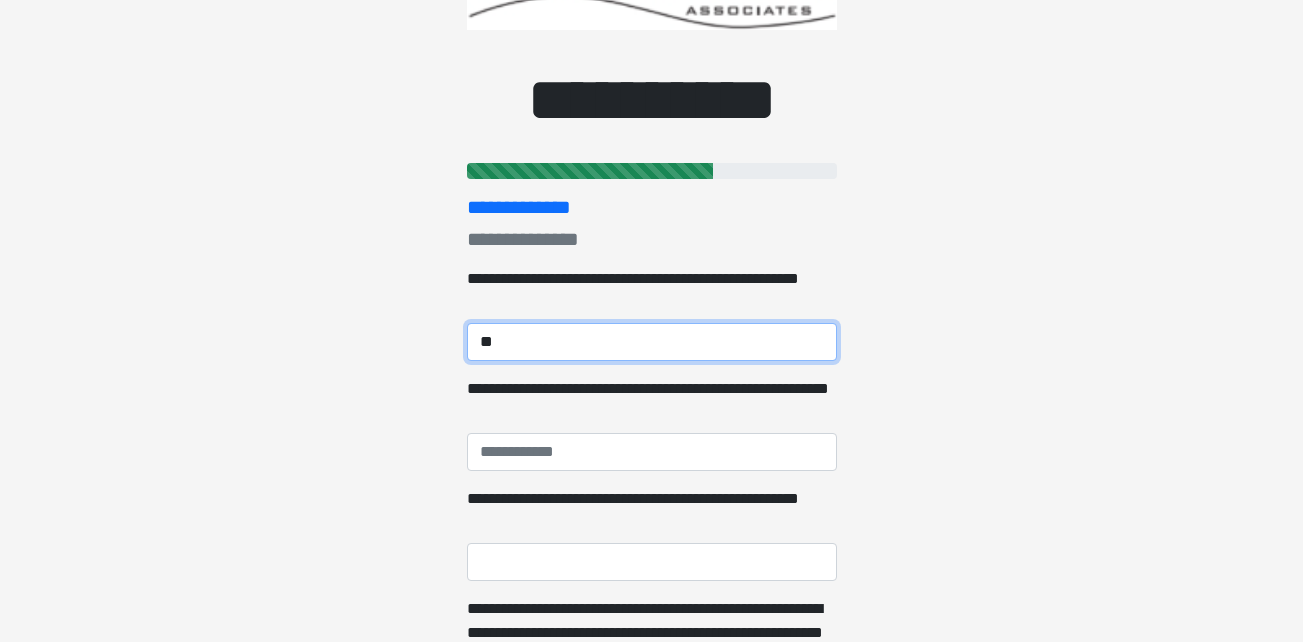 type on "*" 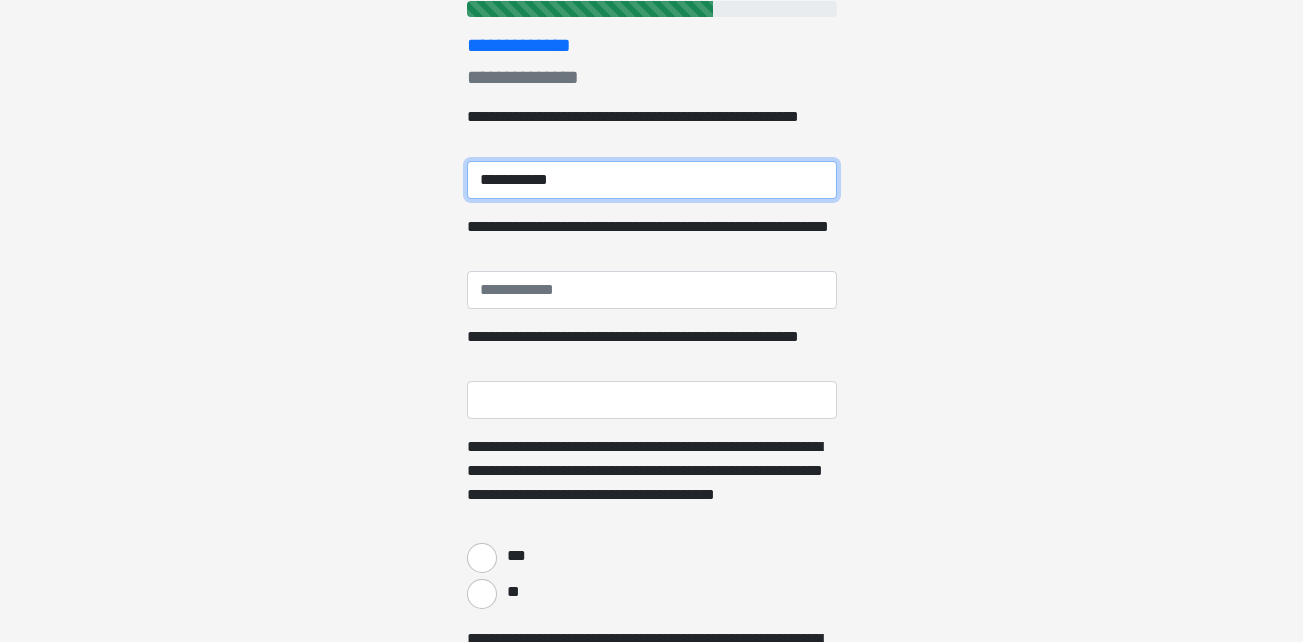scroll, scrollTop: 300, scrollLeft: 0, axis: vertical 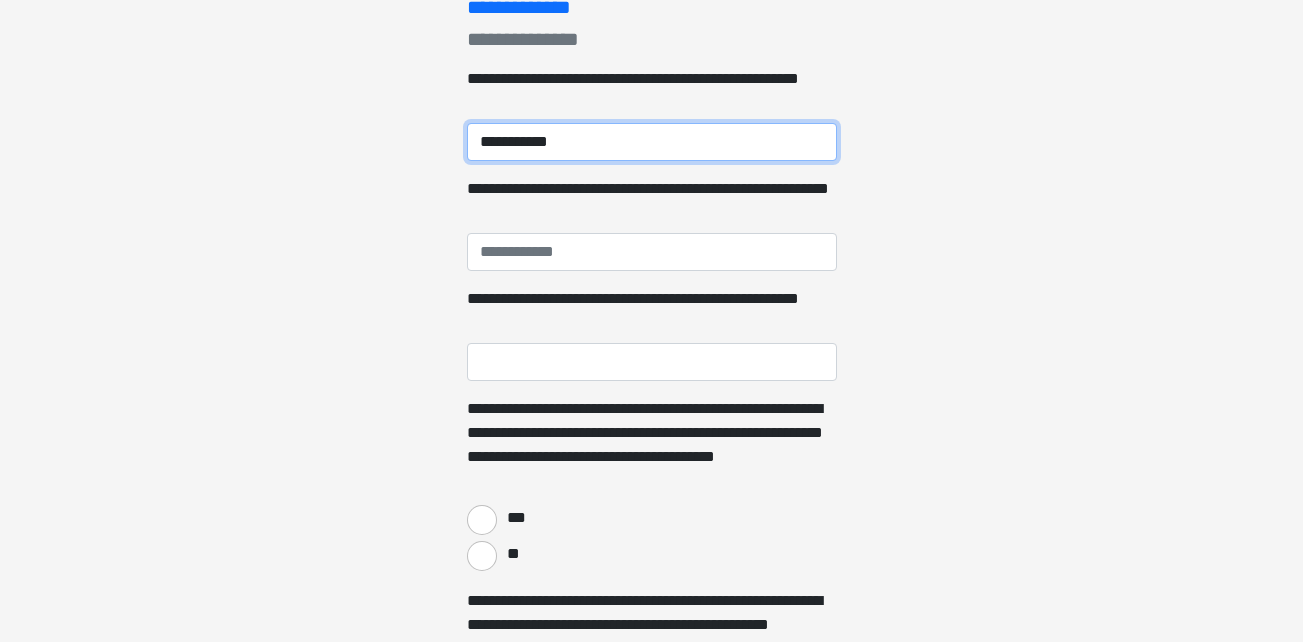 type on "**********" 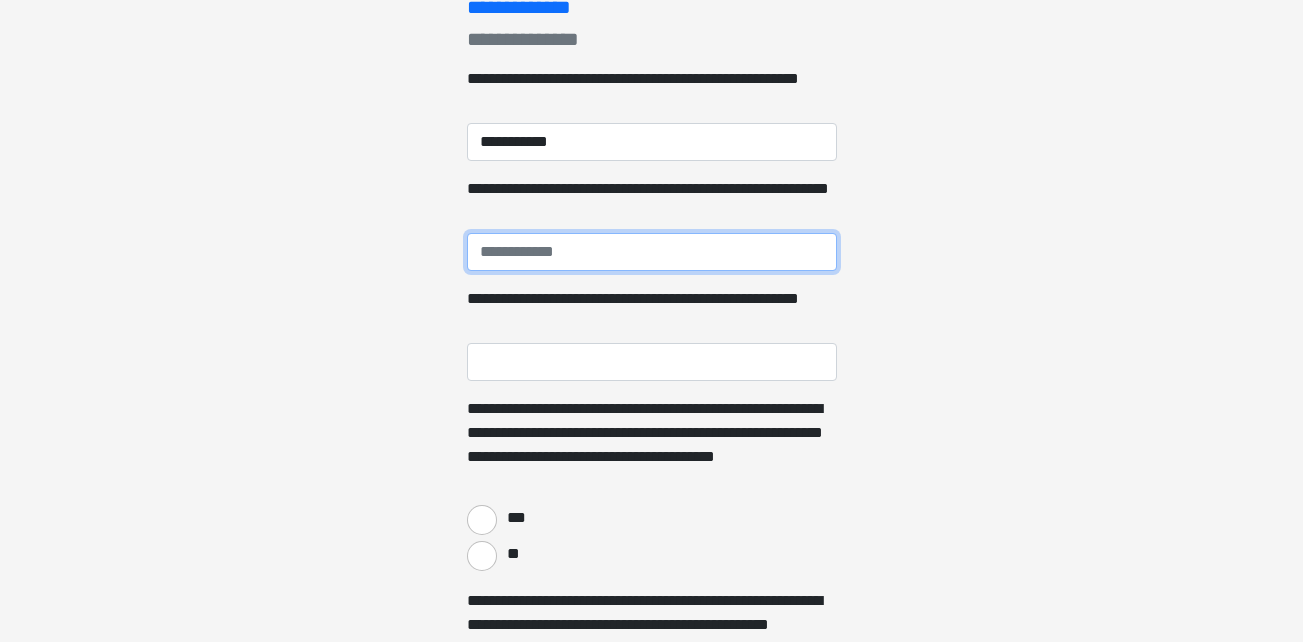 click on "**********" at bounding box center (652, 252) 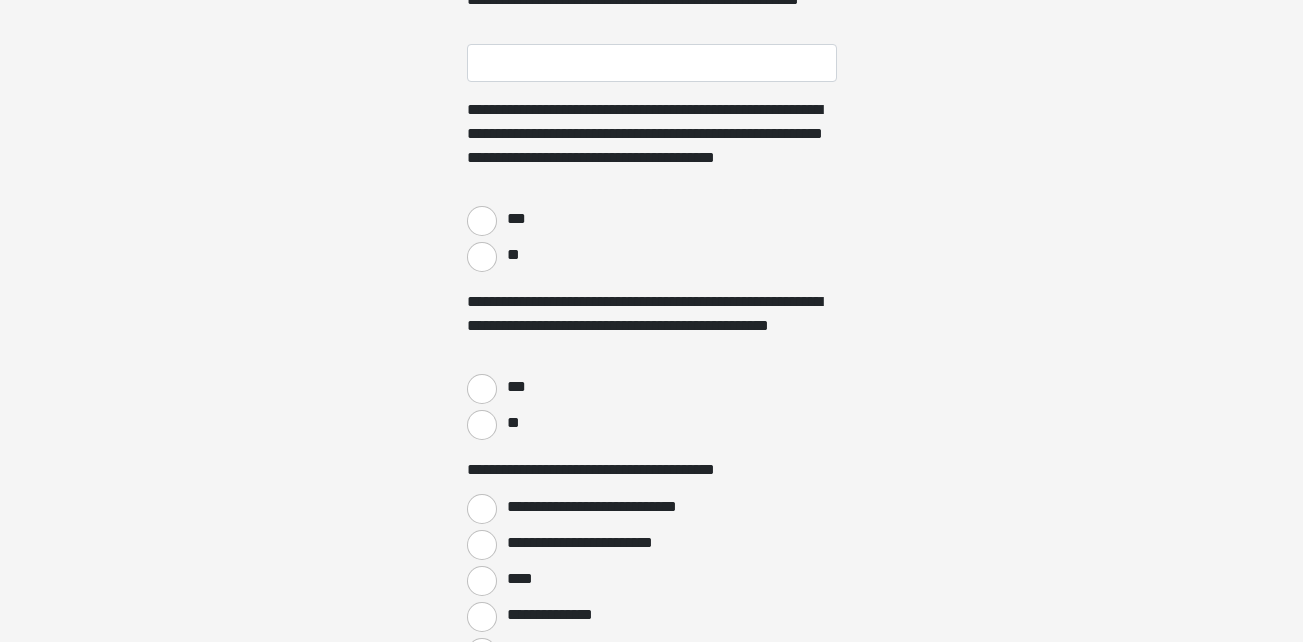 scroll, scrollTop: 600, scrollLeft: 0, axis: vertical 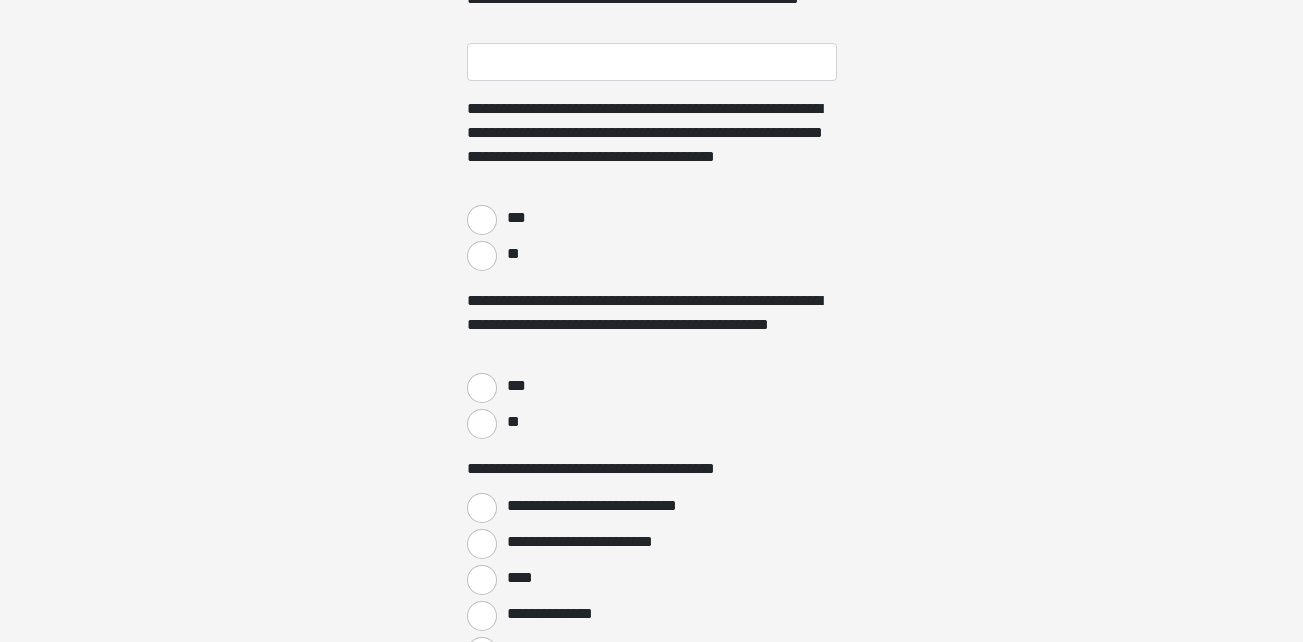 type on "**********" 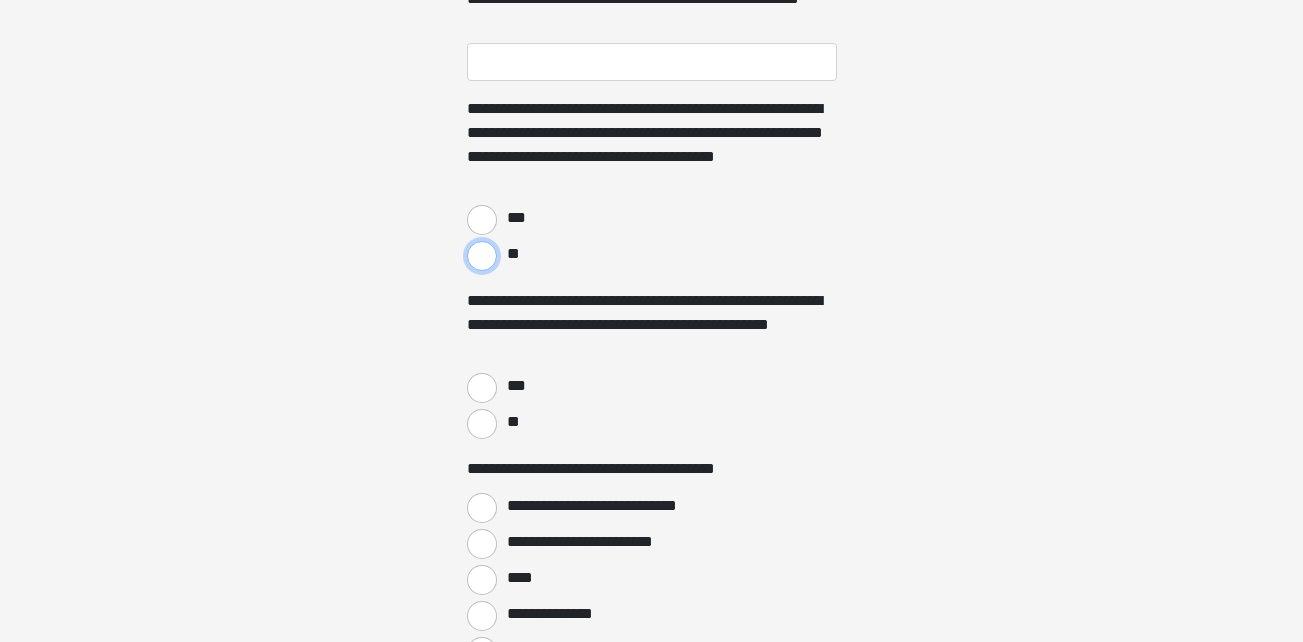 click on "**" at bounding box center [482, 256] 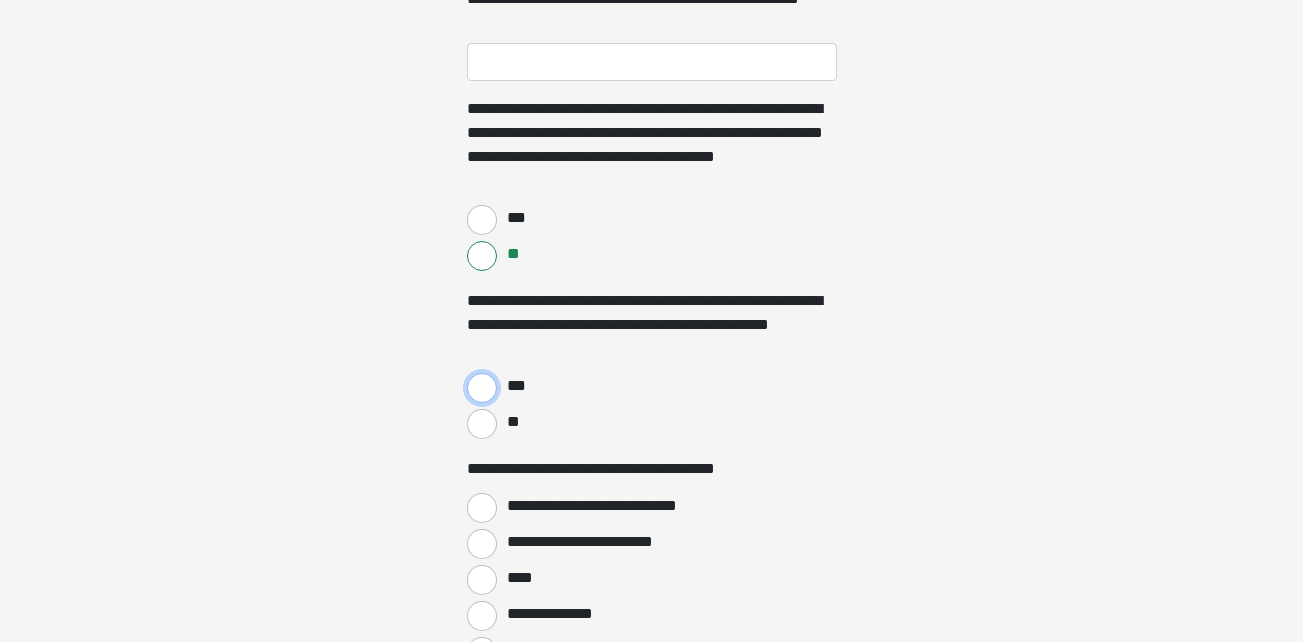 click on "***" at bounding box center (482, 388) 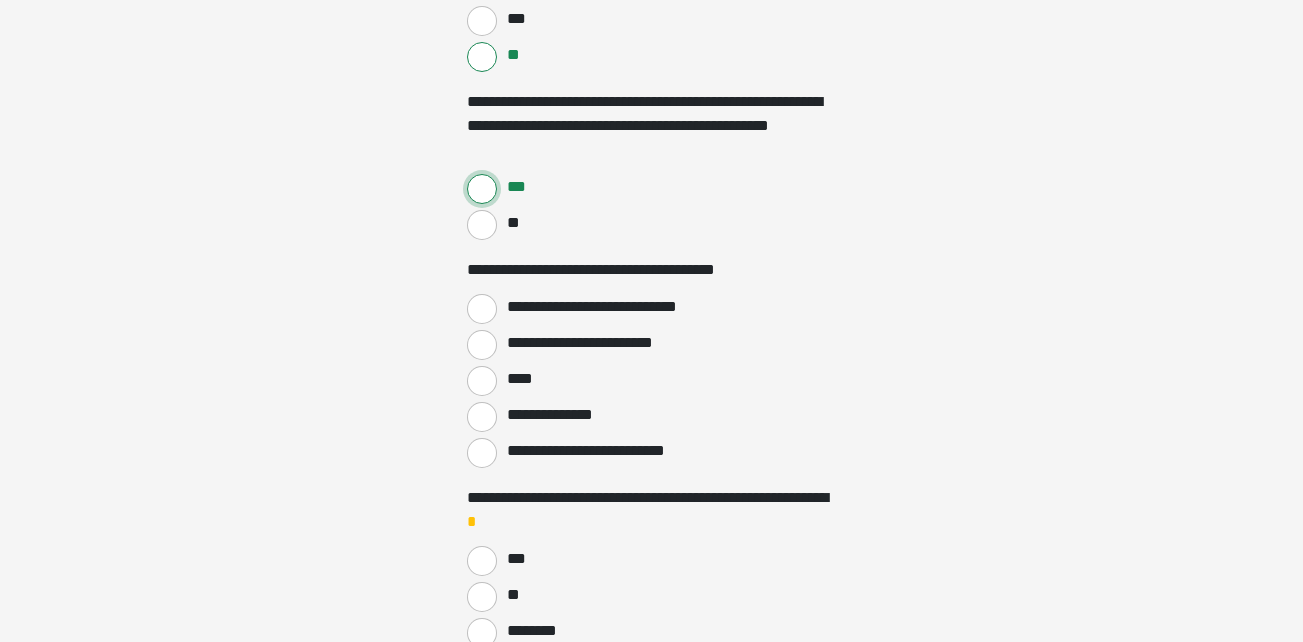scroll, scrollTop: 800, scrollLeft: 0, axis: vertical 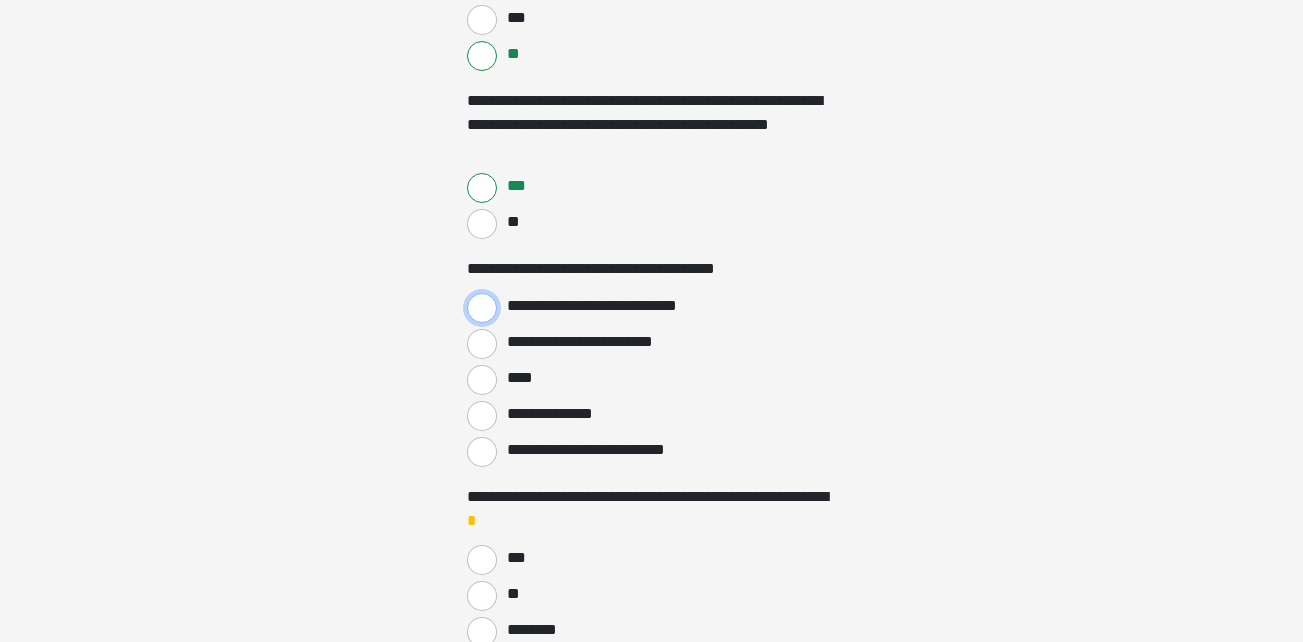 click on "**********" at bounding box center (482, 308) 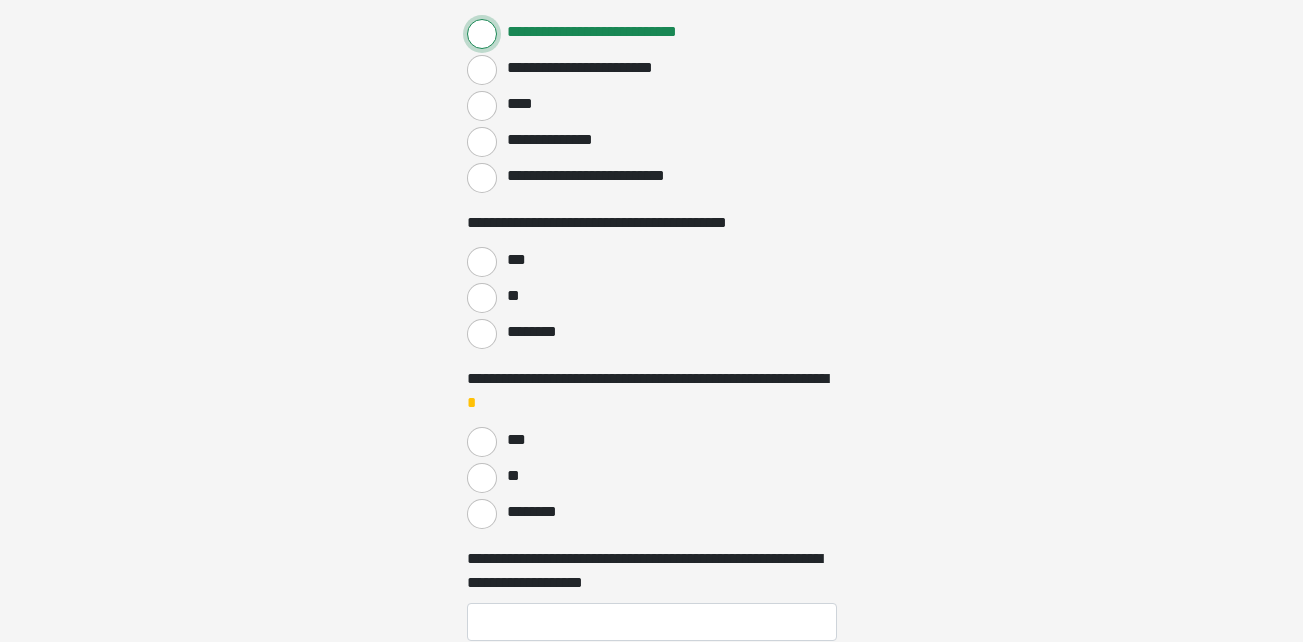 scroll, scrollTop: 1100, scrollLeft: 0, axis: vertical 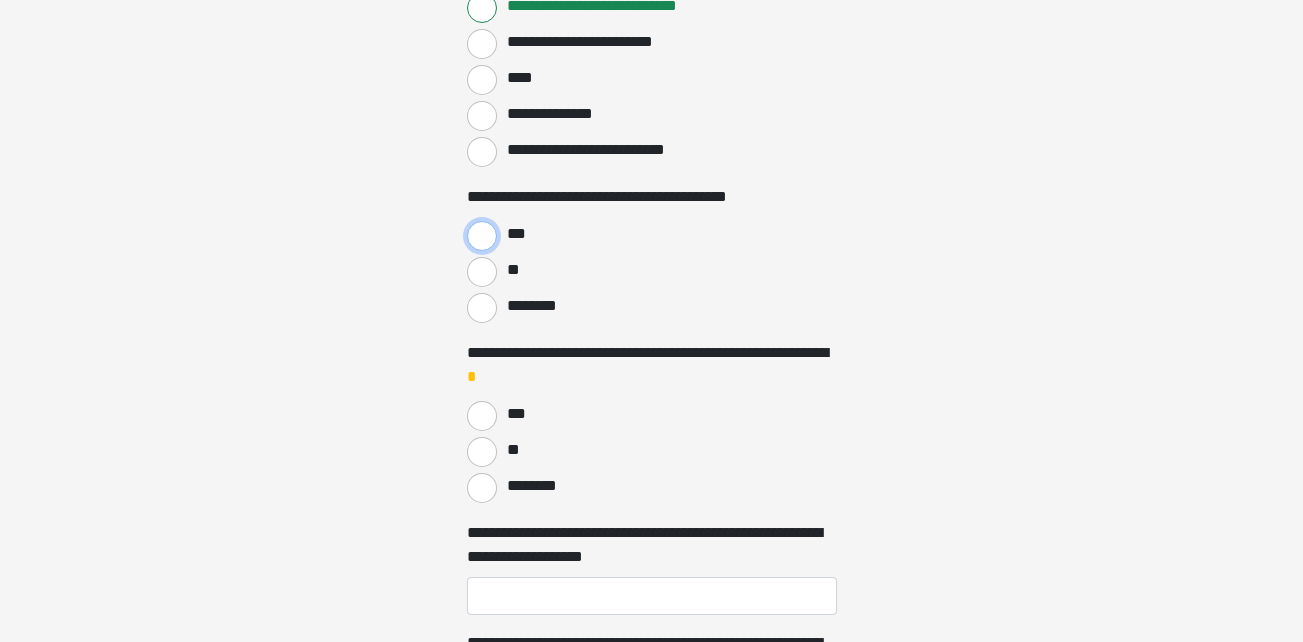 drag, startPoint x: 476, startPoint y: 239, endPoint x: 488, endPoint y: 237, distance: 12.165525 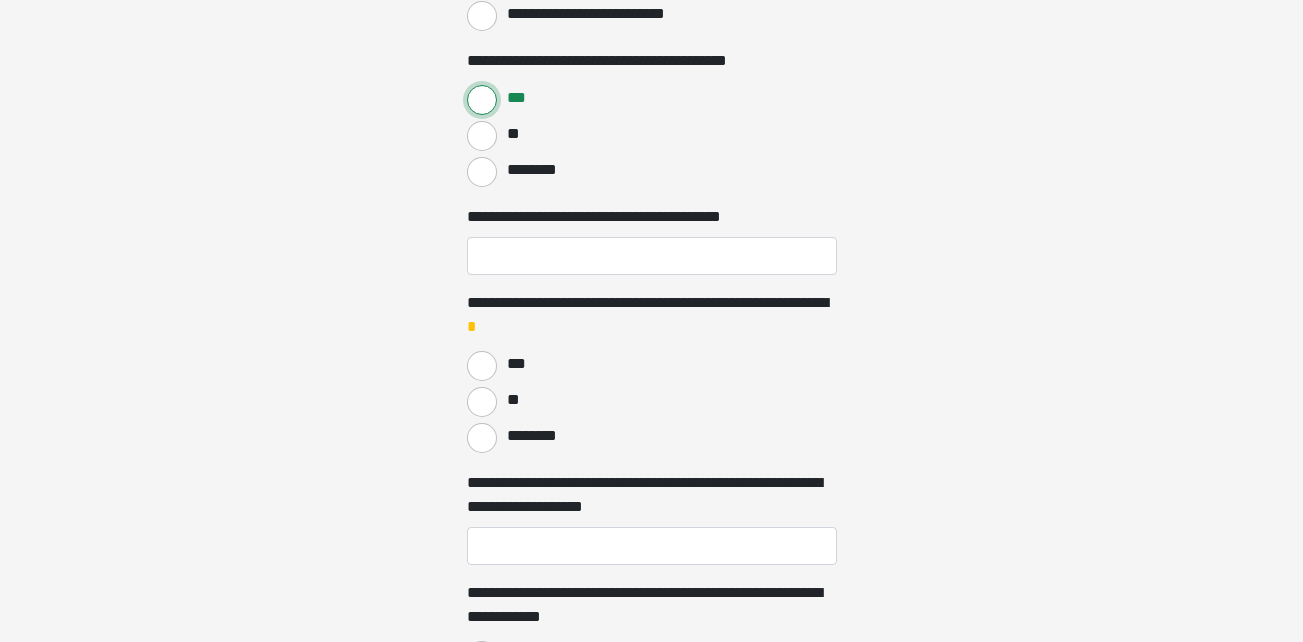 scroll, scrollTop: 1200, scrollLeft: 0, axis: vertical 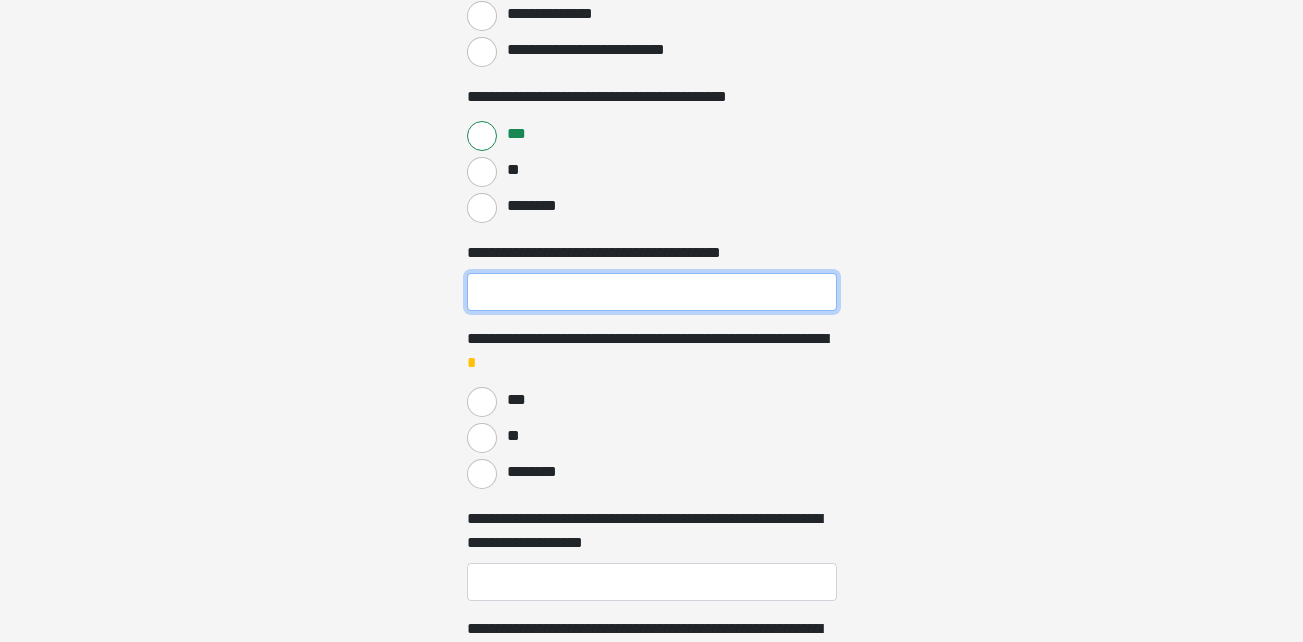 click on "**********" at bounding box center (652, 292) 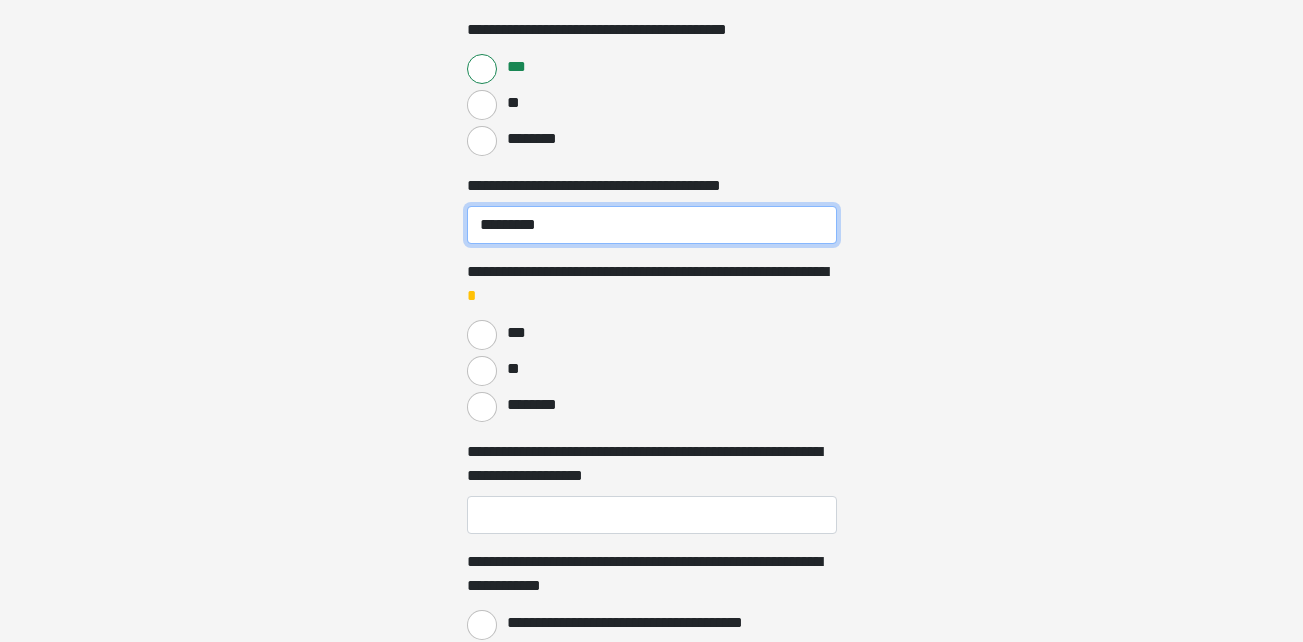 scroll, scrollTop: 1300, scrollLeft: 0, axis: vertical 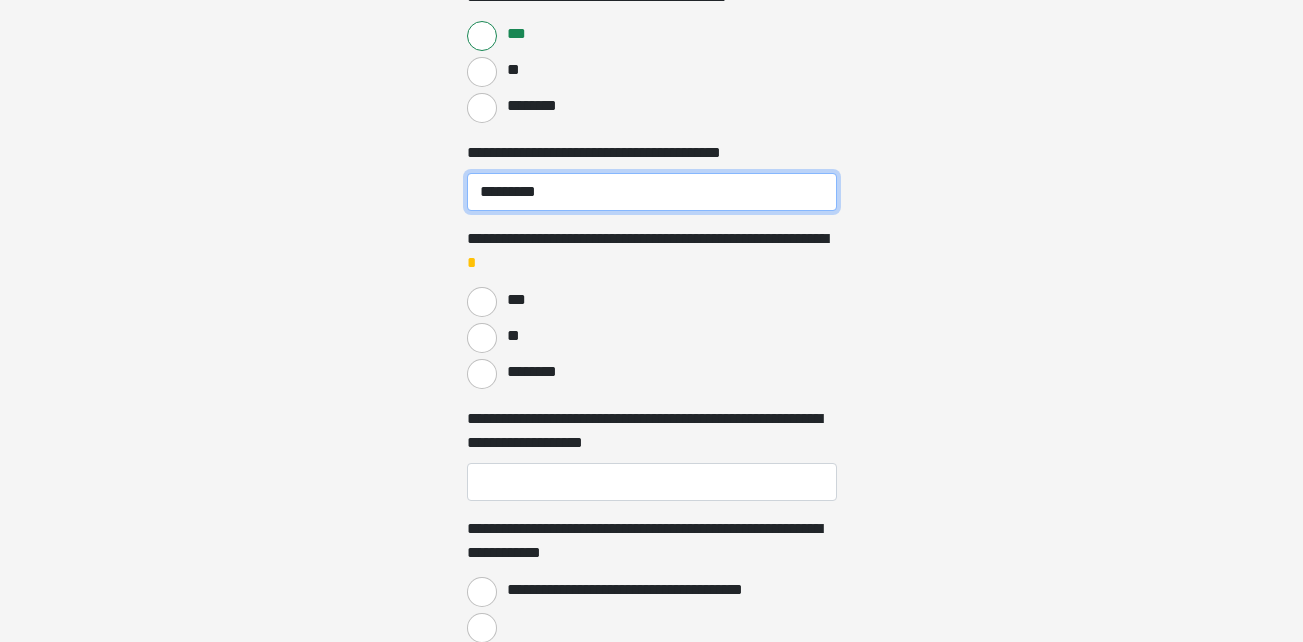 type on "*********" 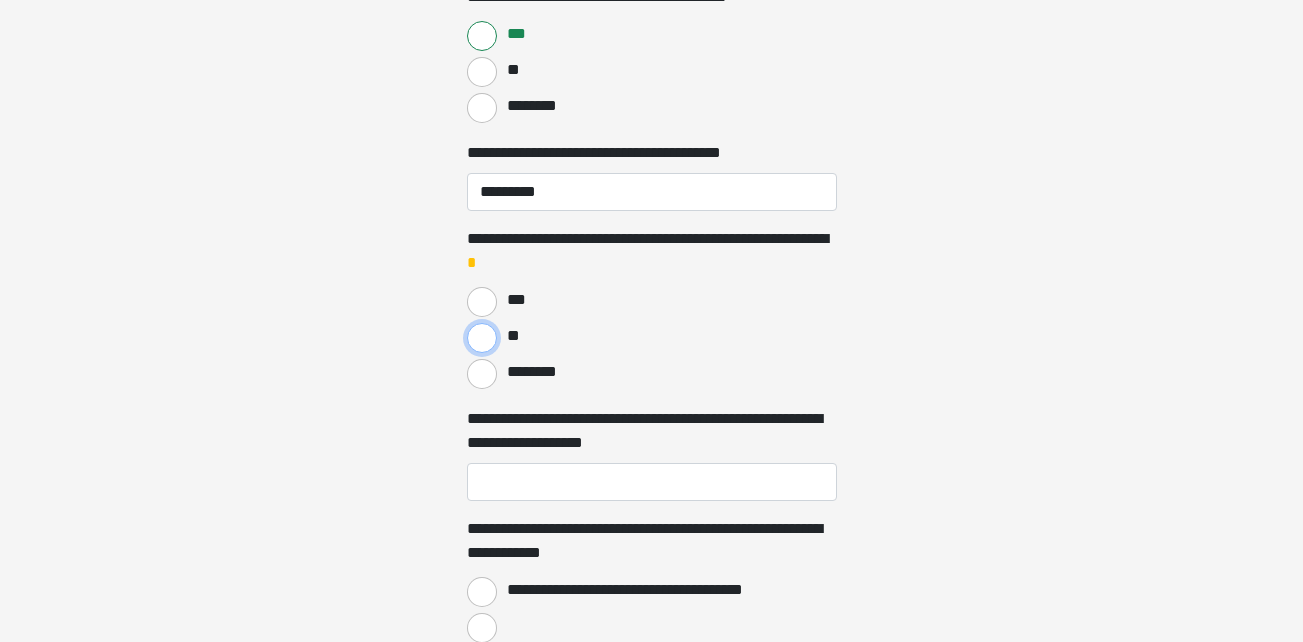 click on "**" at bounding box center [482, 338] 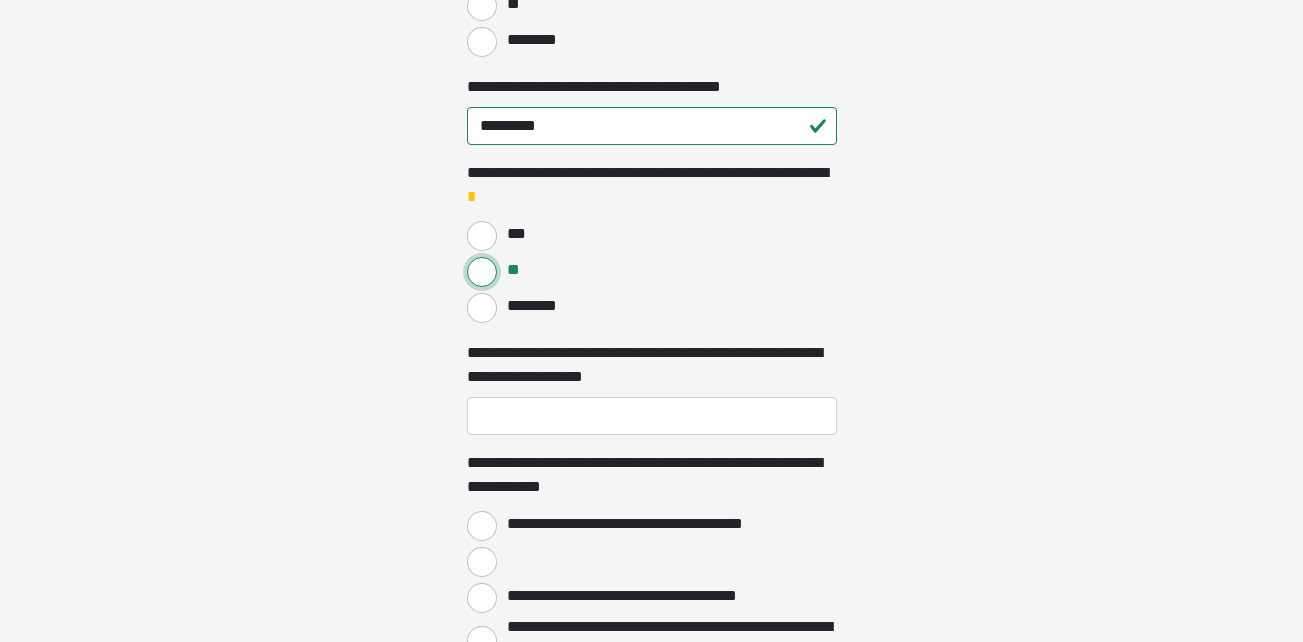scroll, scrollTop: 1400, scrollLeft: 0, axis: vertical 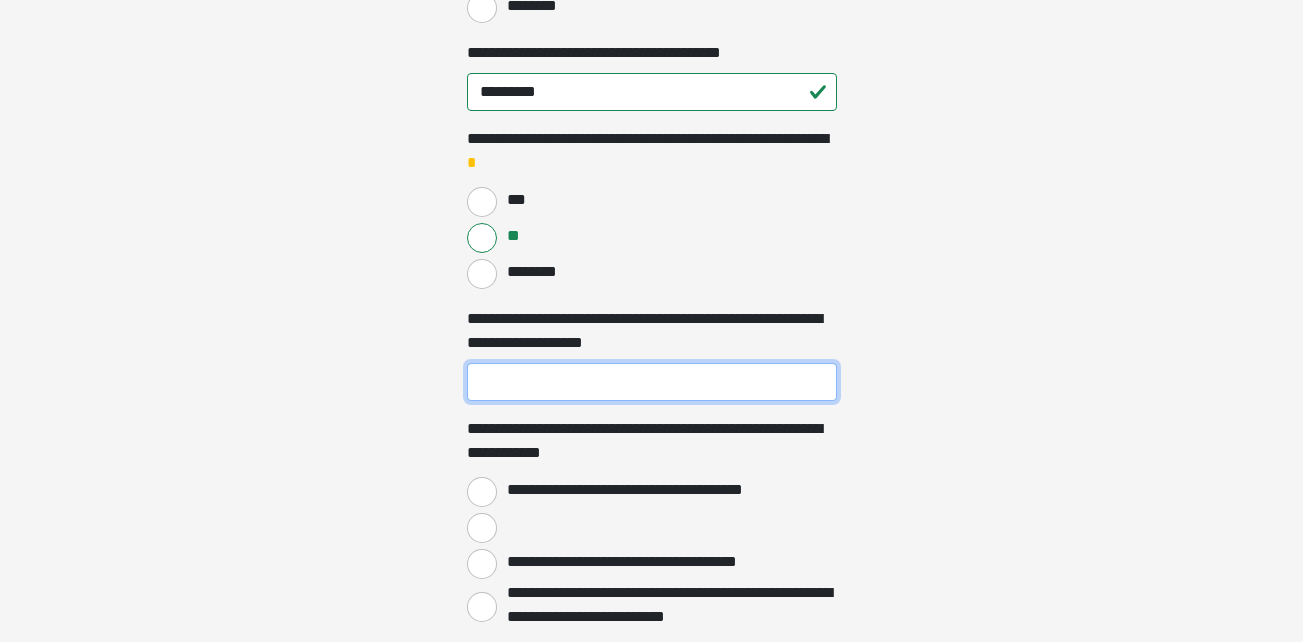 click on "**********" at bounding box center [652, 382] 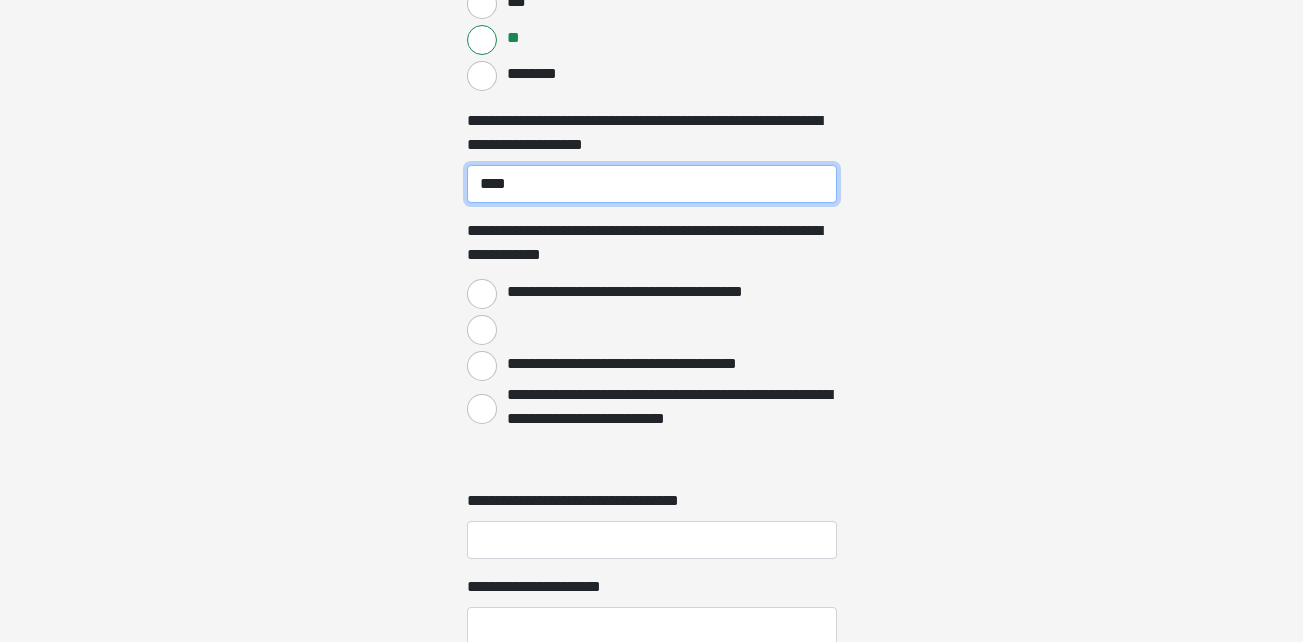 scroll, scrollTop: 1600, scrollLeft: 0, axis: vertical 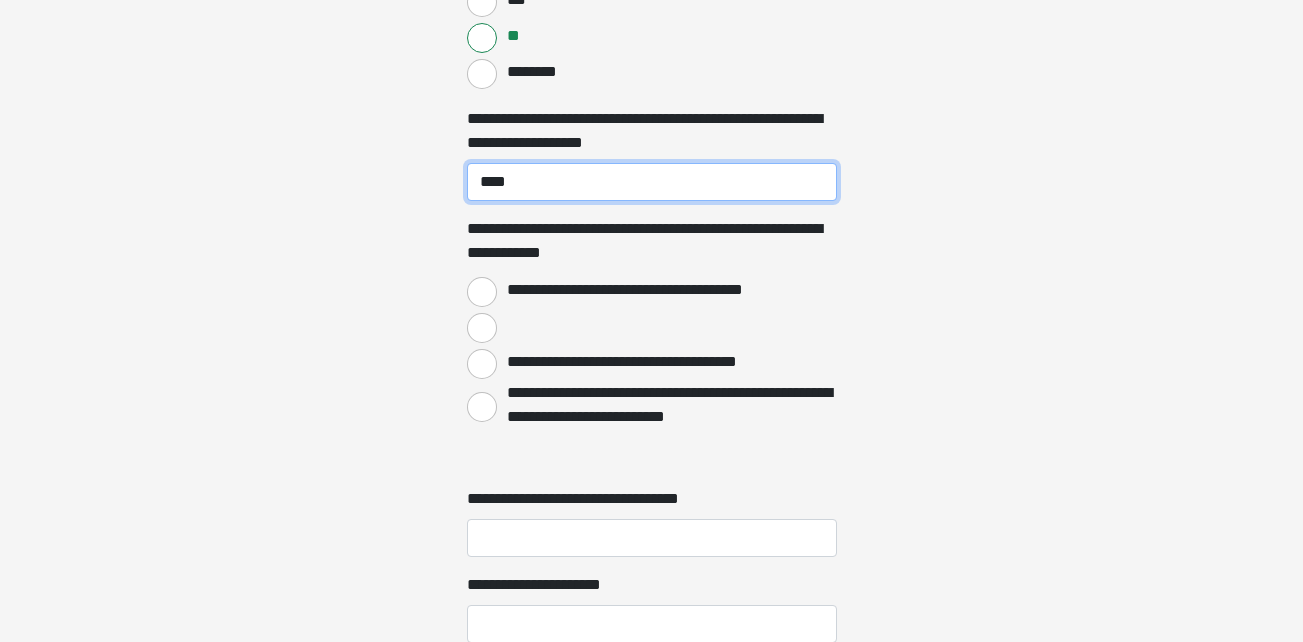 type on "****" 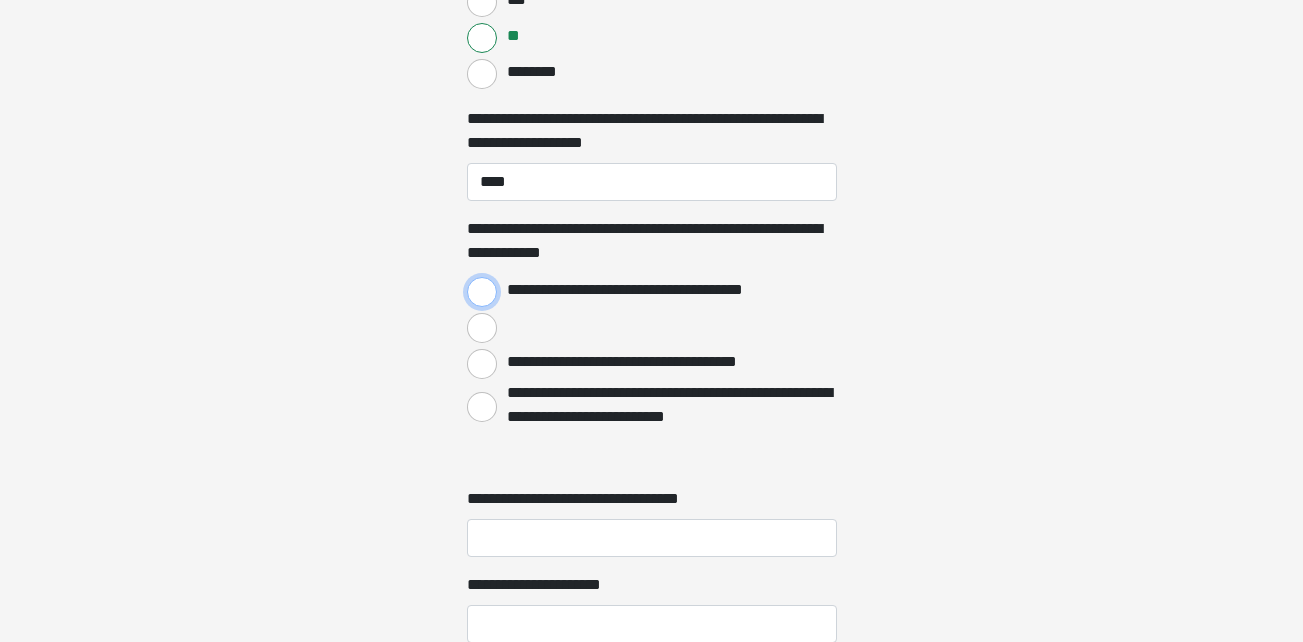 click on "**********" at bounding box center [482, 292] 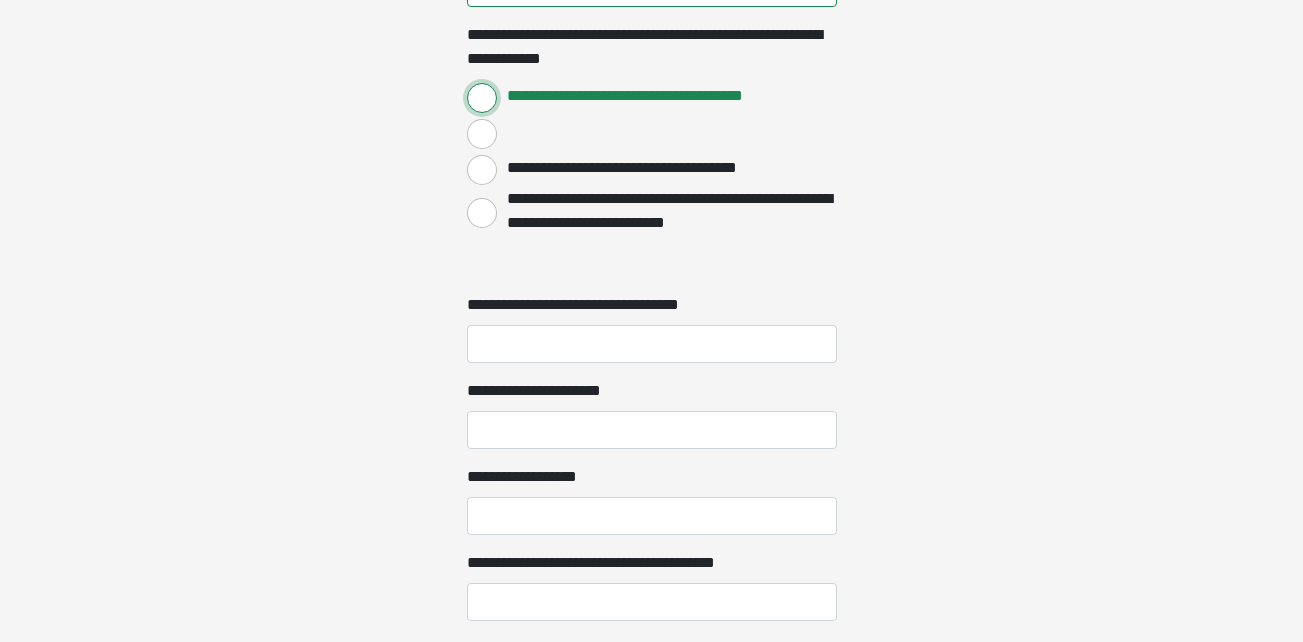 scroll, scrollTop: 1800, scrollLeft: 0, axis: vertical 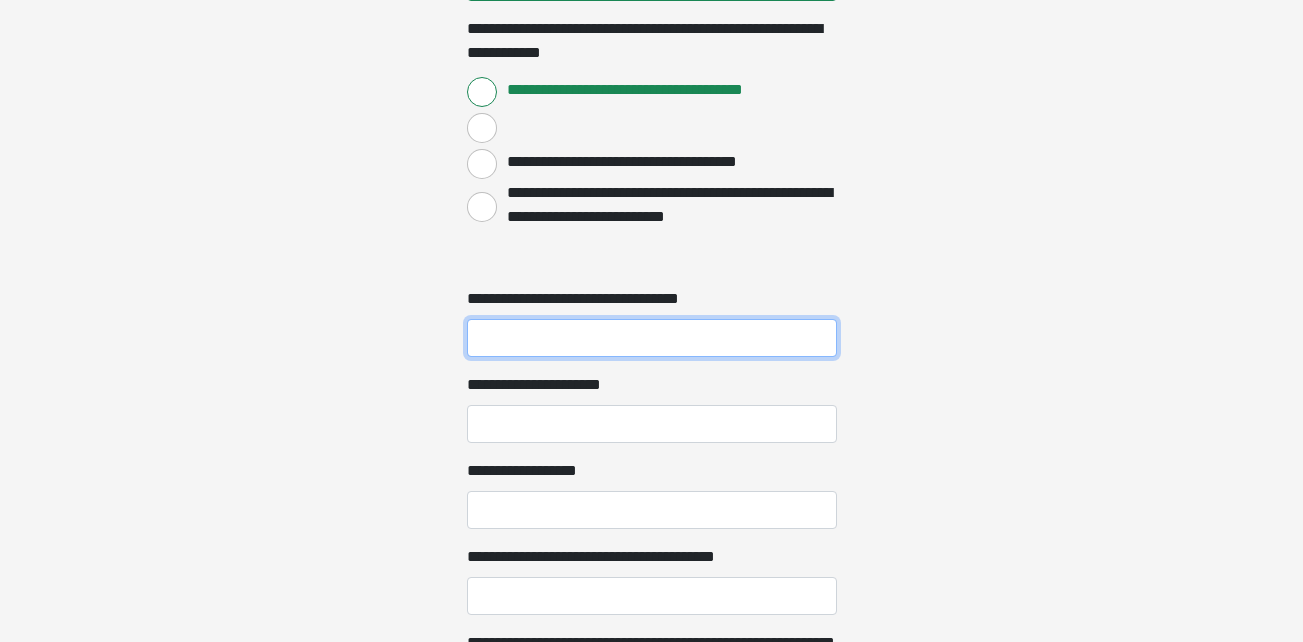 click on "**********" at bounding box center (652, 338) 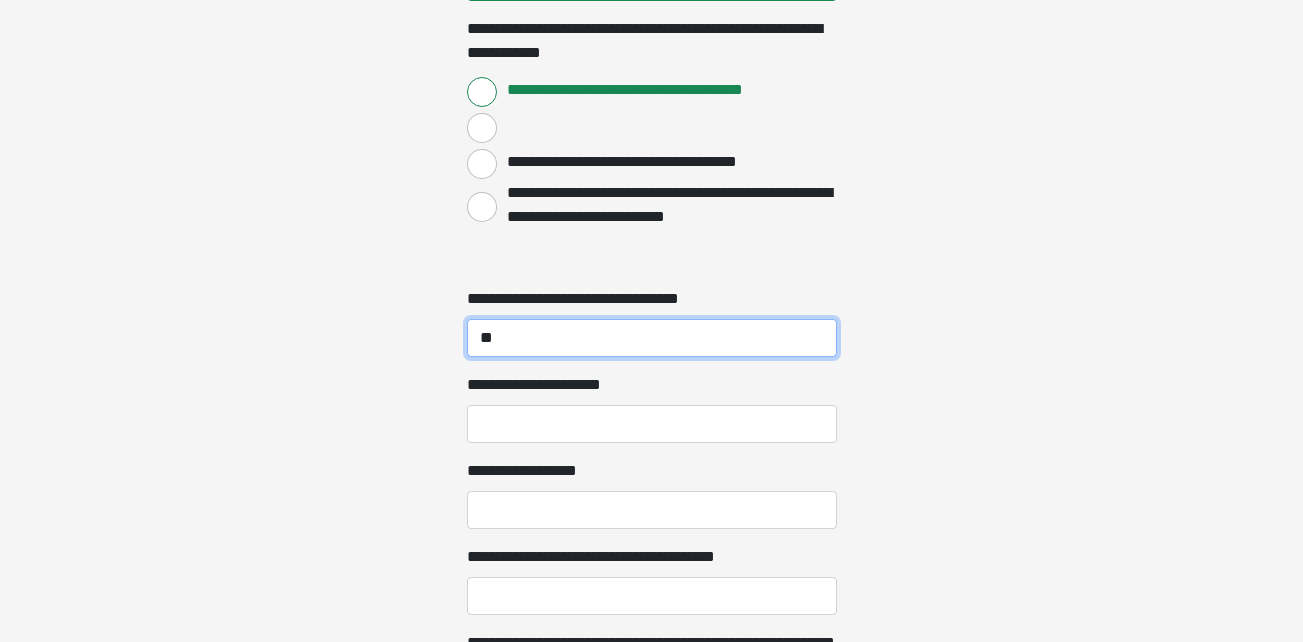type on "**" 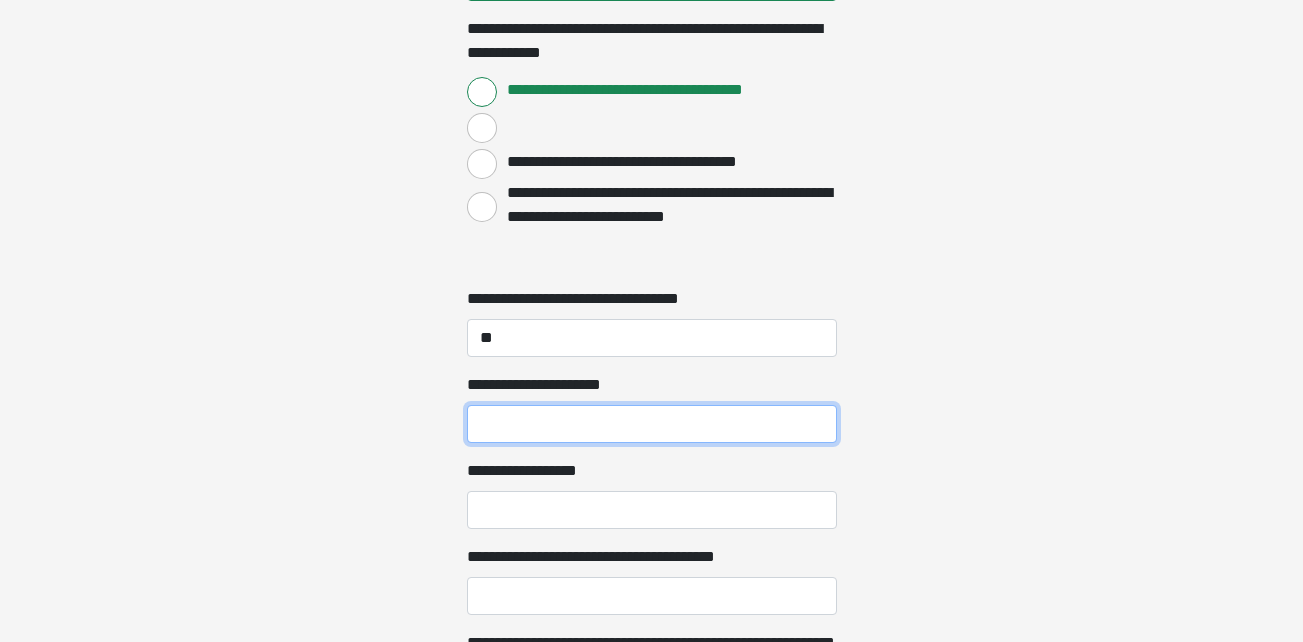 click on "**********" at bounding box center [652, 424] 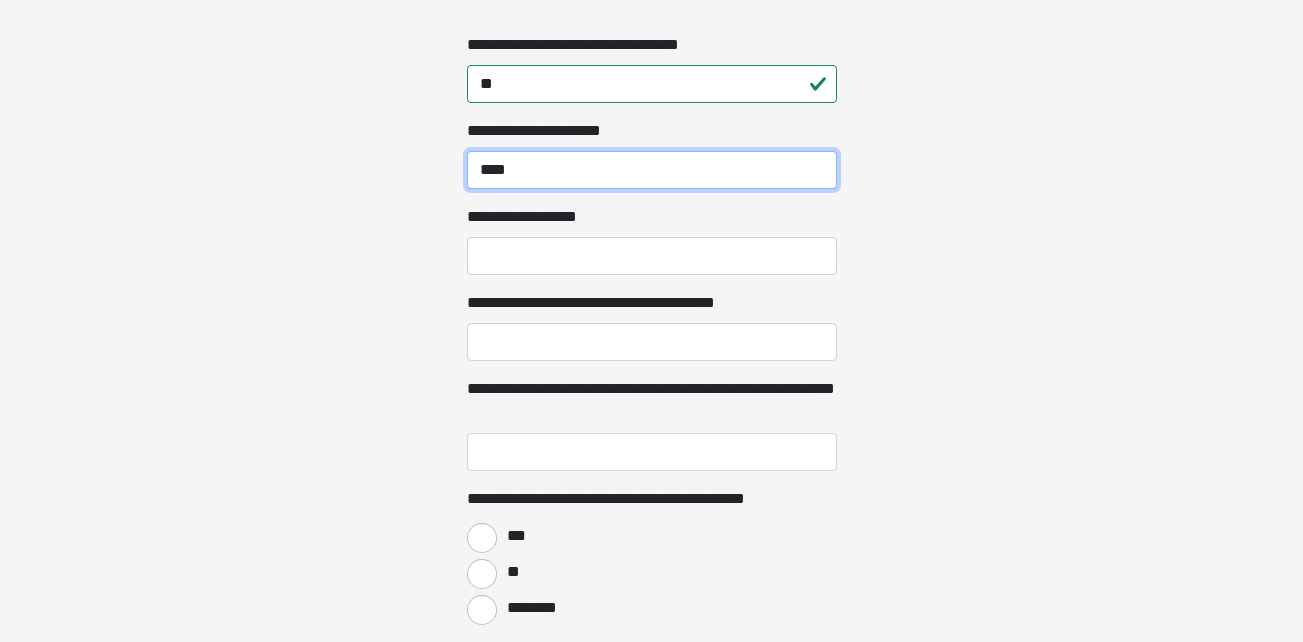 scroll, scrollTop: 2100, scrollLeft: 0, axis: vertical 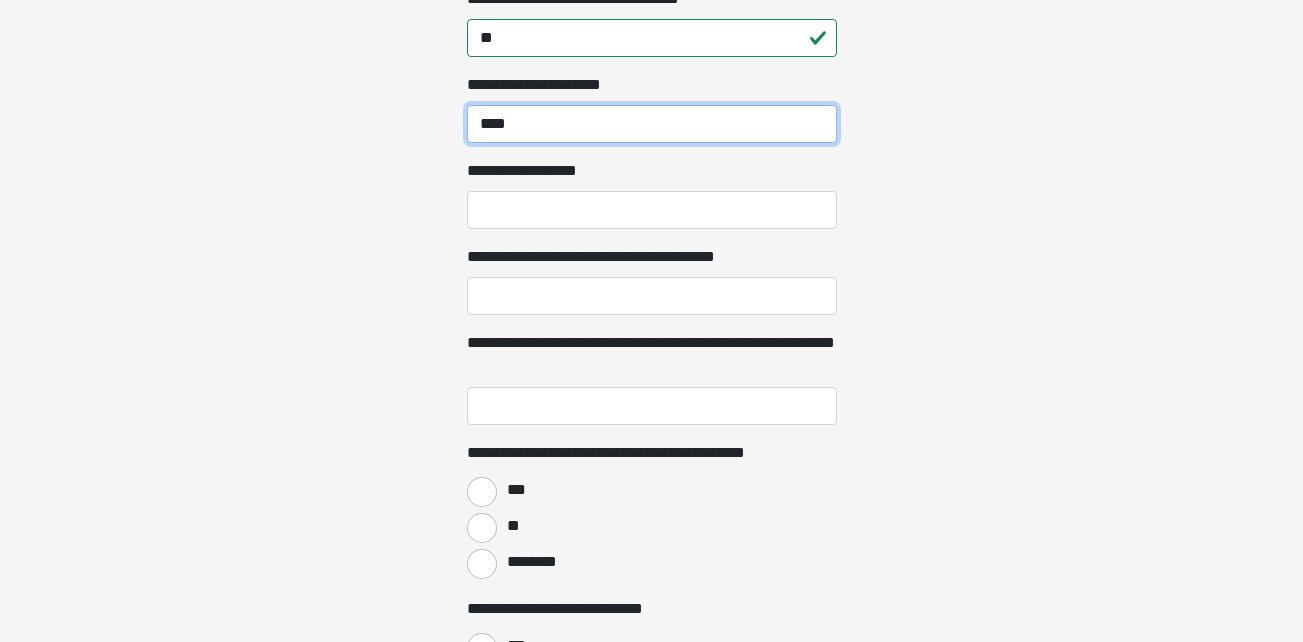 type on "****" 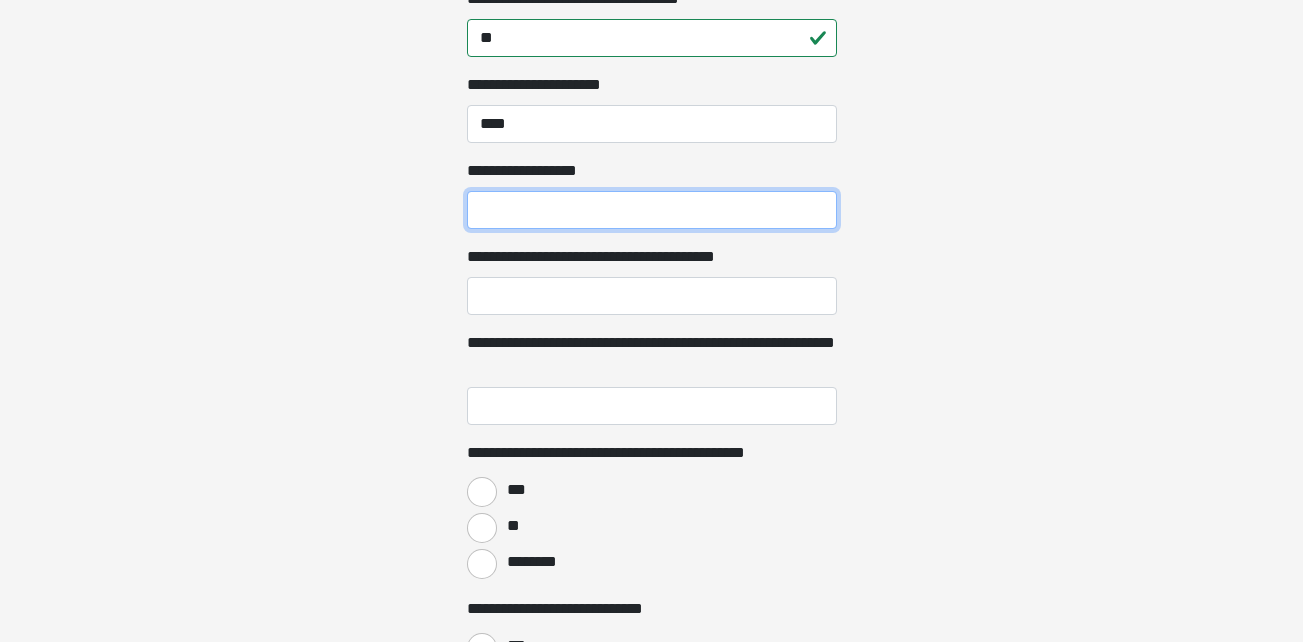 click on "**********" at bounding box center [652, 210] 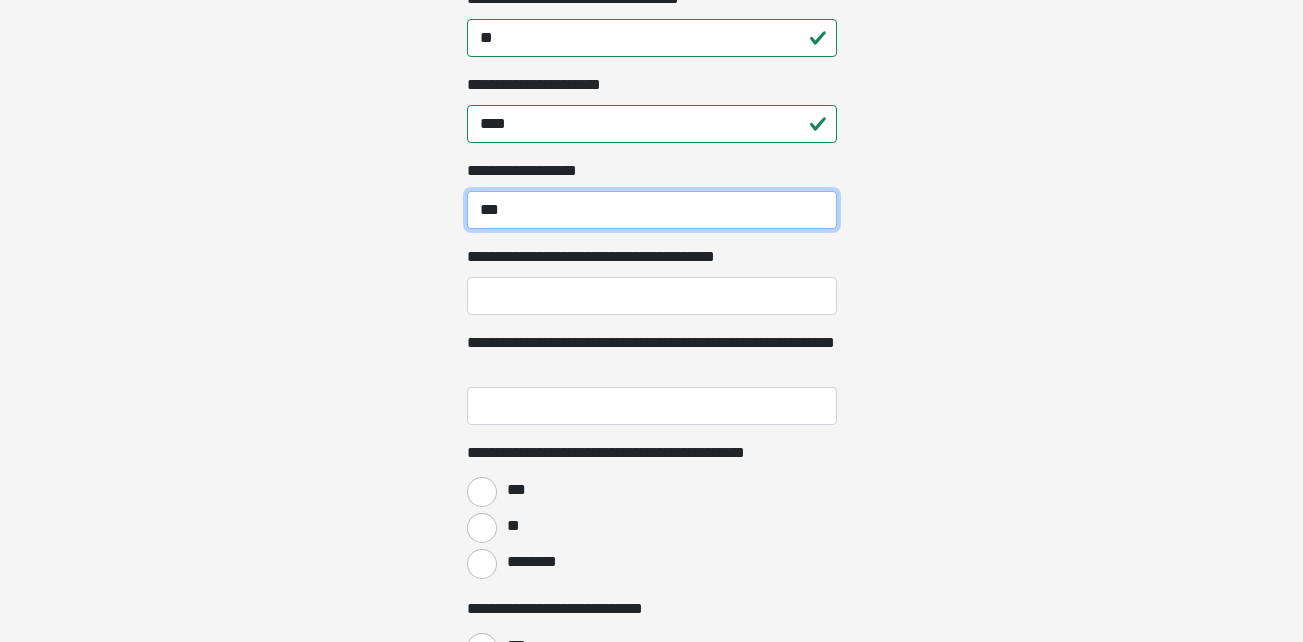 type on "***" 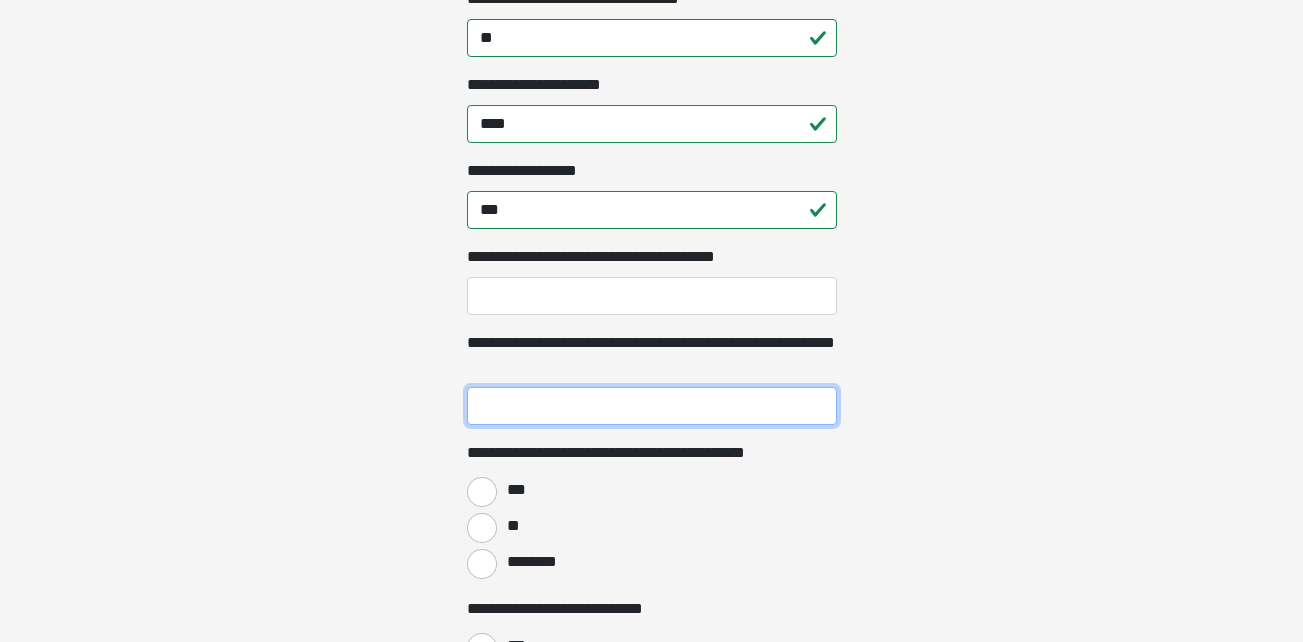 click on "**********" at bounding box center (652, 406) 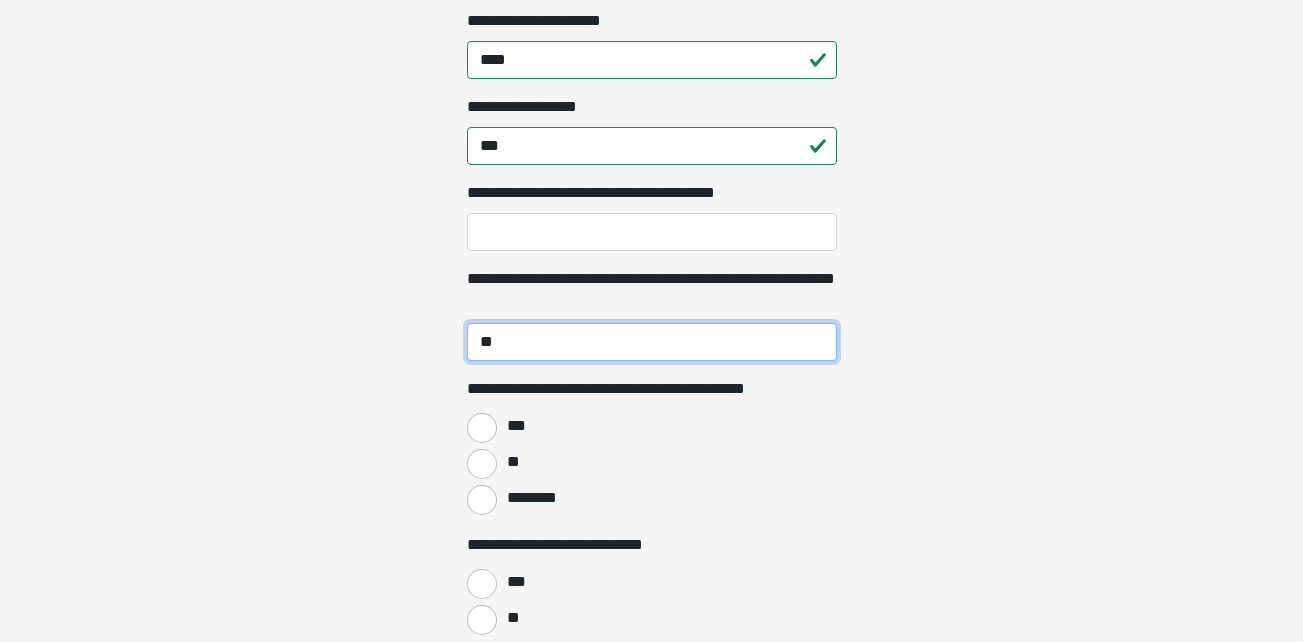 scroll, scrollTop: 2200, scrollLeft: 0, axis: vertical 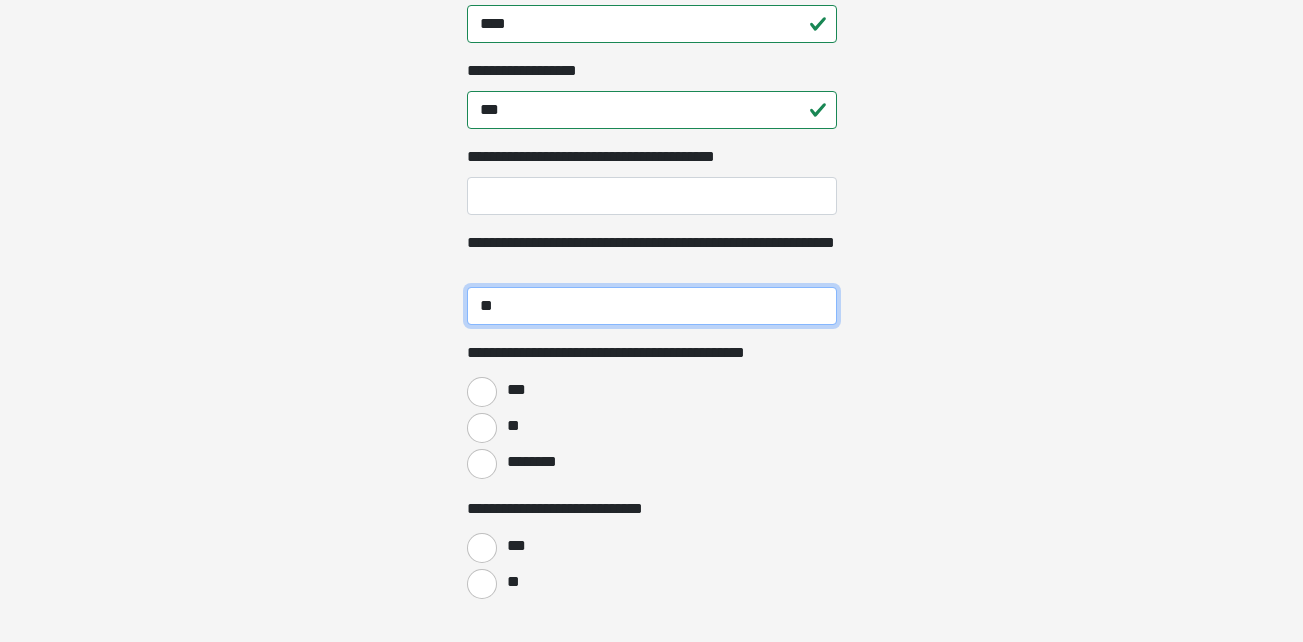 type on "**" 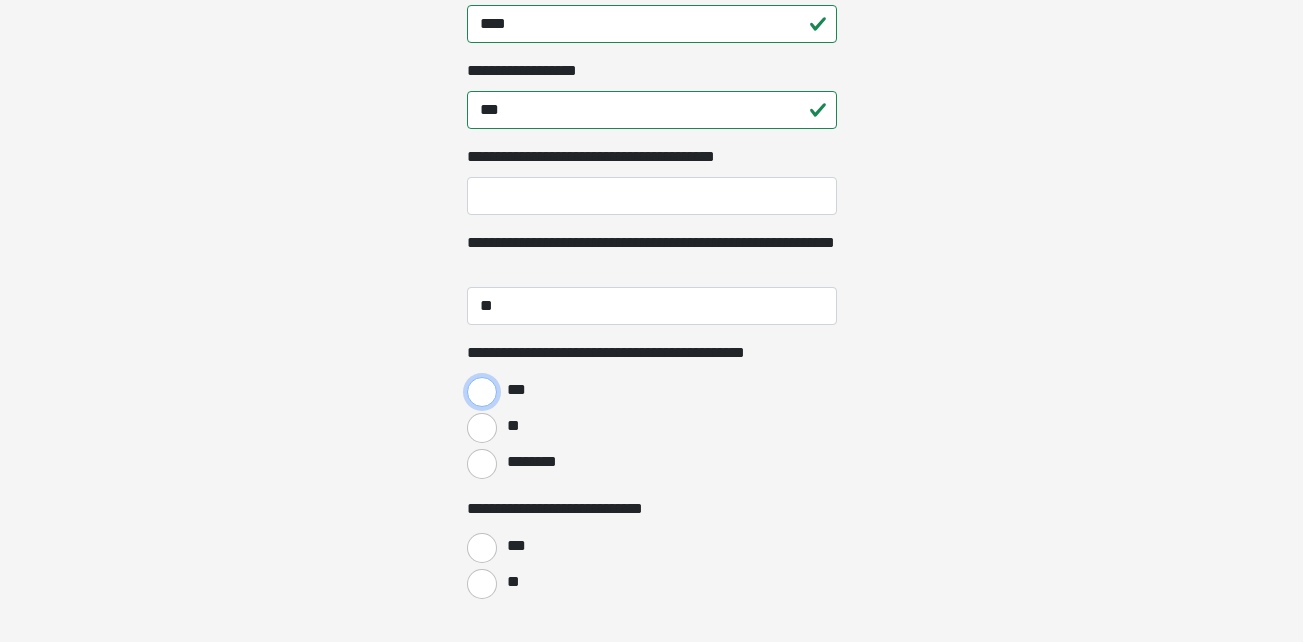 click on "***" at bounding box center (482, 392) 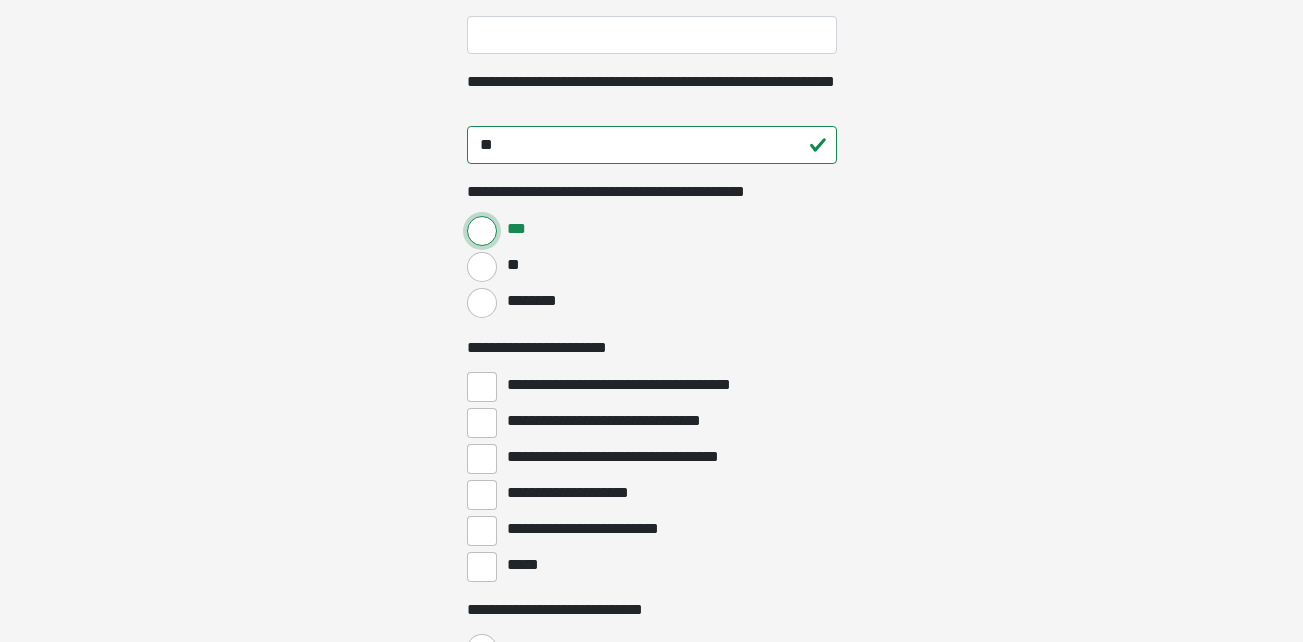 scroll, scrollTop: 2400, scrollLeft: 0, axis: vertical 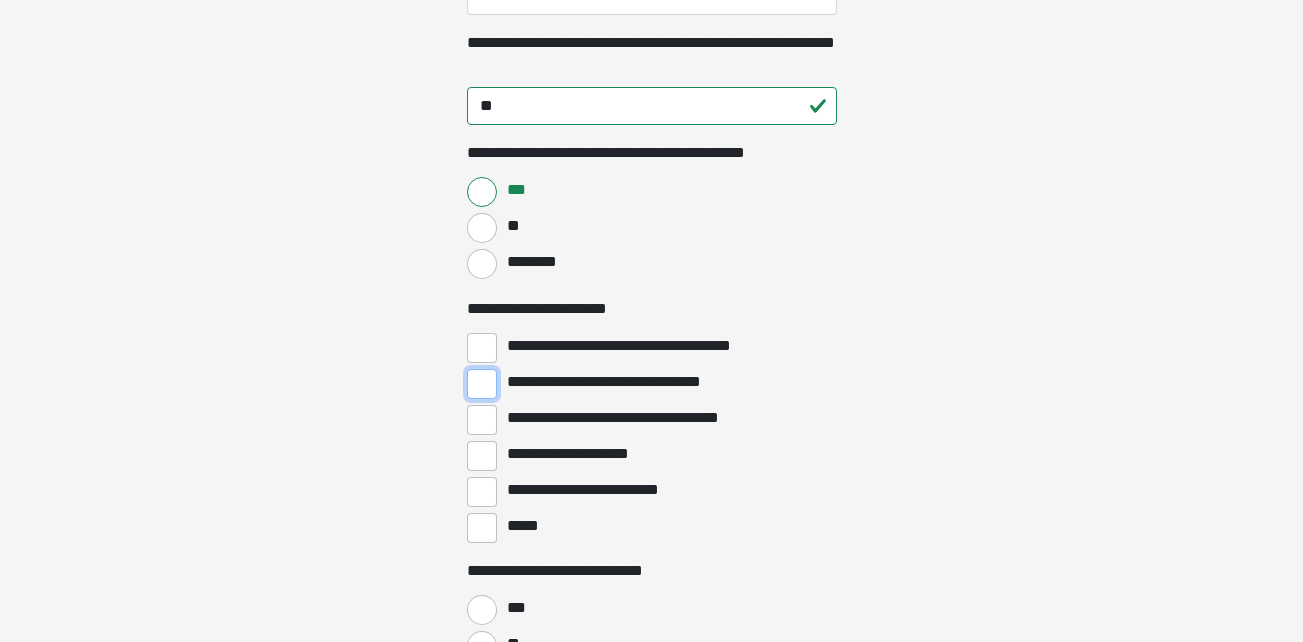click on "**********" at bounding box center [482, 384] 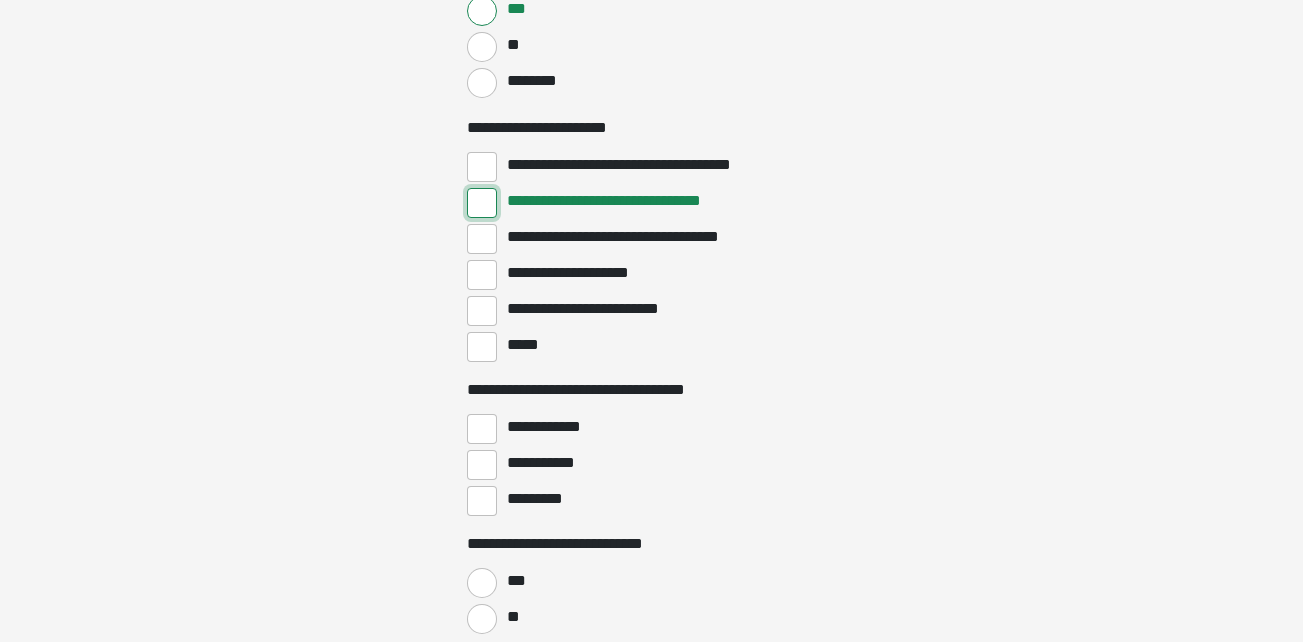 scroll, scrollTop: 2600, scrollLeft: 0, axis: vertical 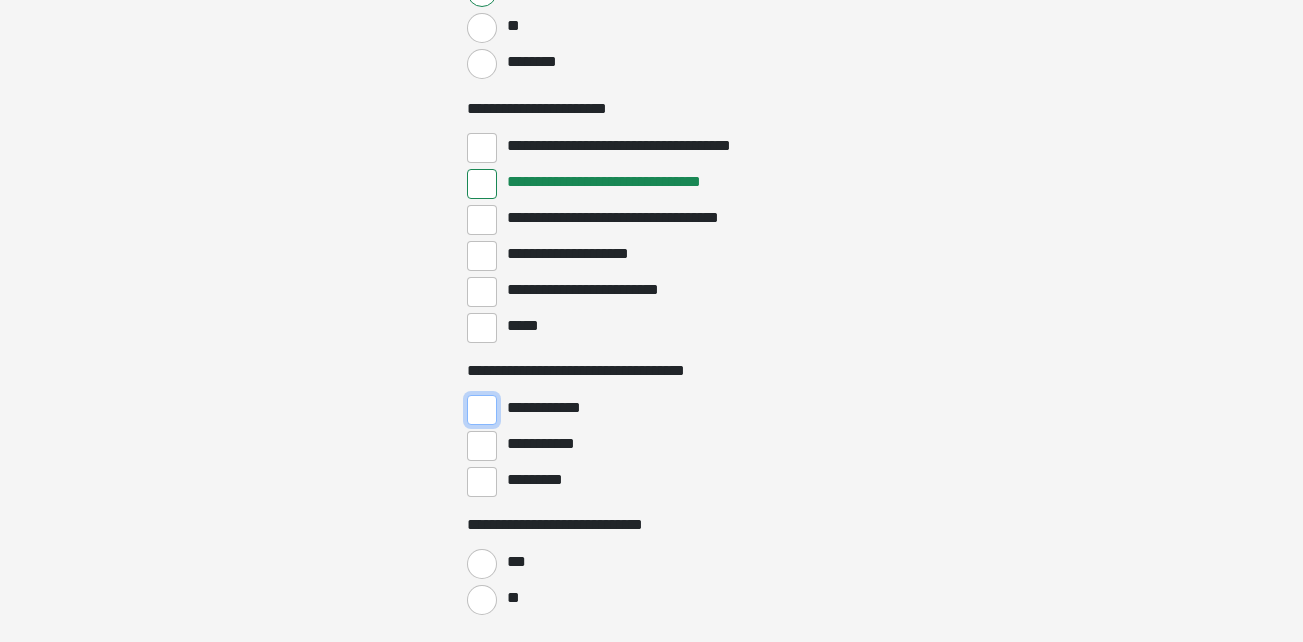 click on "**********" at bounding box center (482, 410) 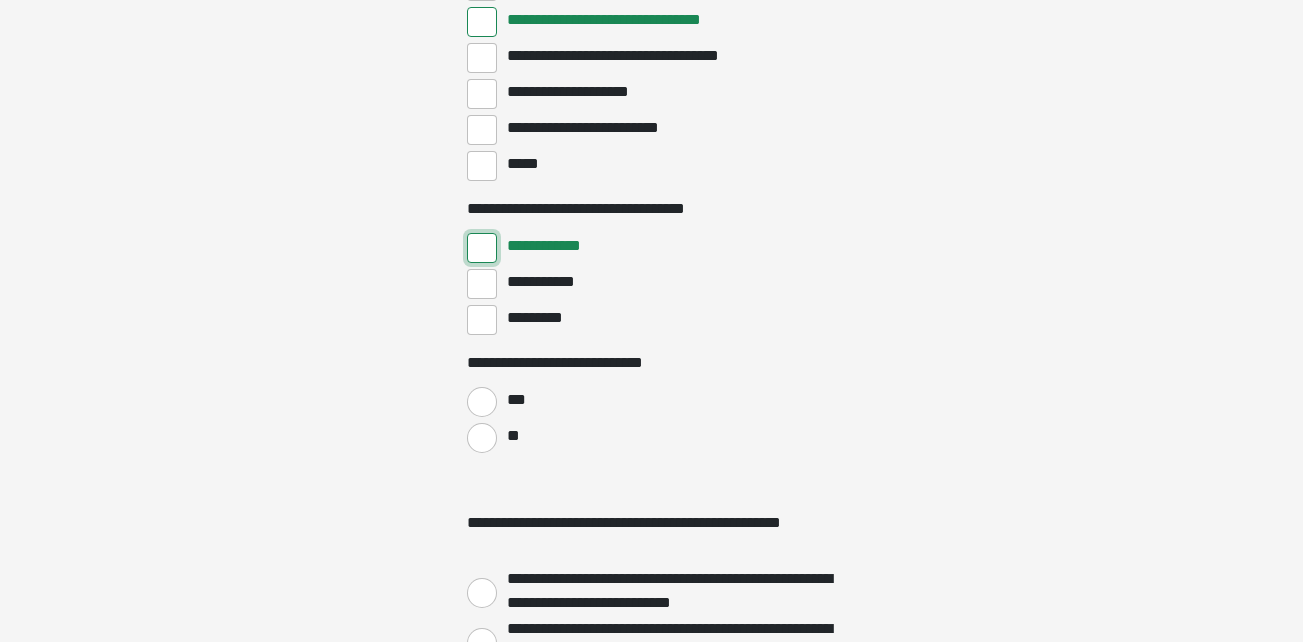 scroll, scrollTop: 2800, scrollLeft: 0, axis: vertical 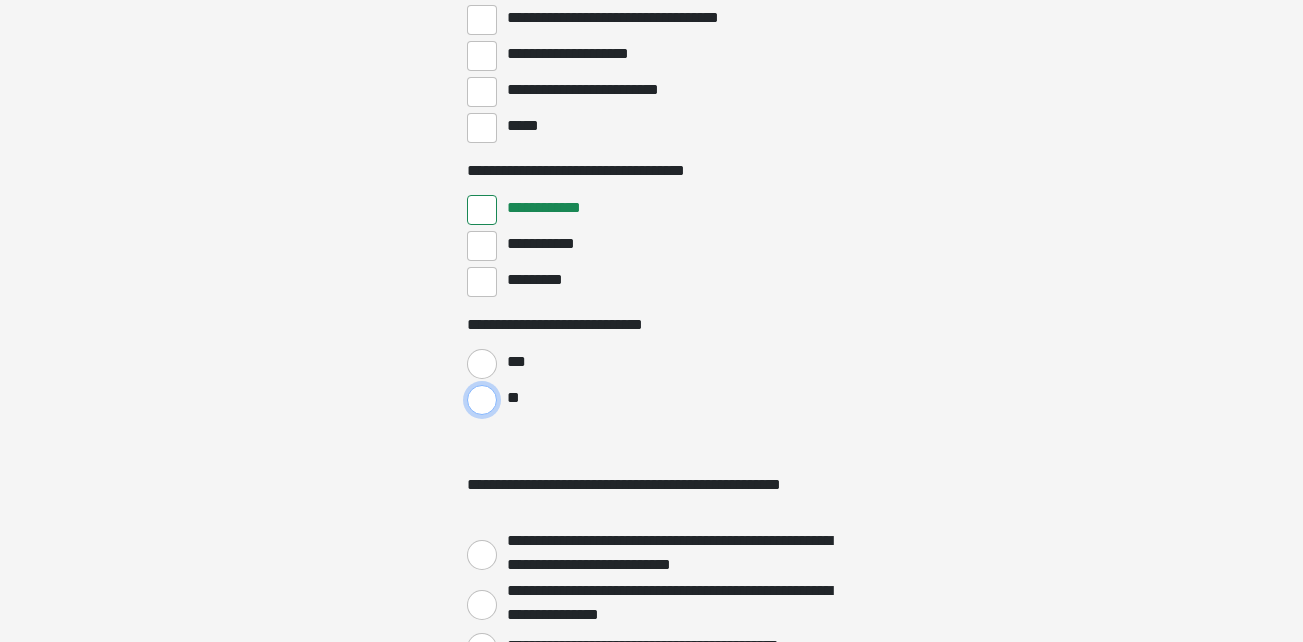 click on "**" at bounding box center [482, 400] 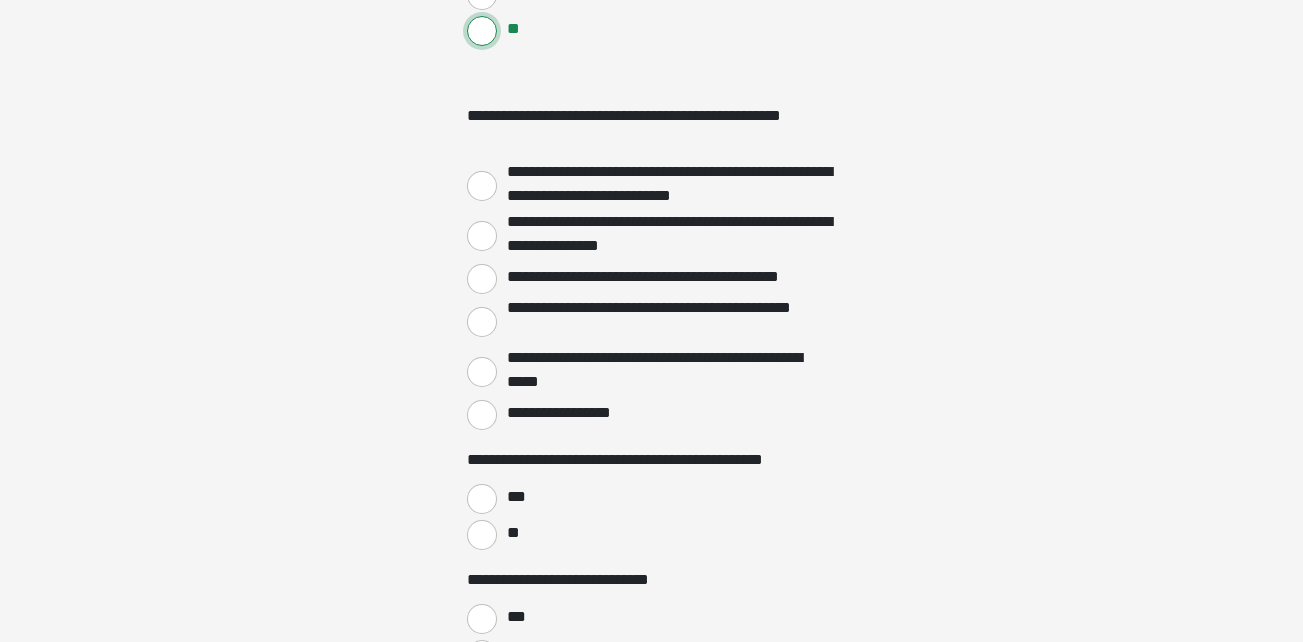 scroll, scrollTop: 3200, scrollLeft: 0, axis: vertical 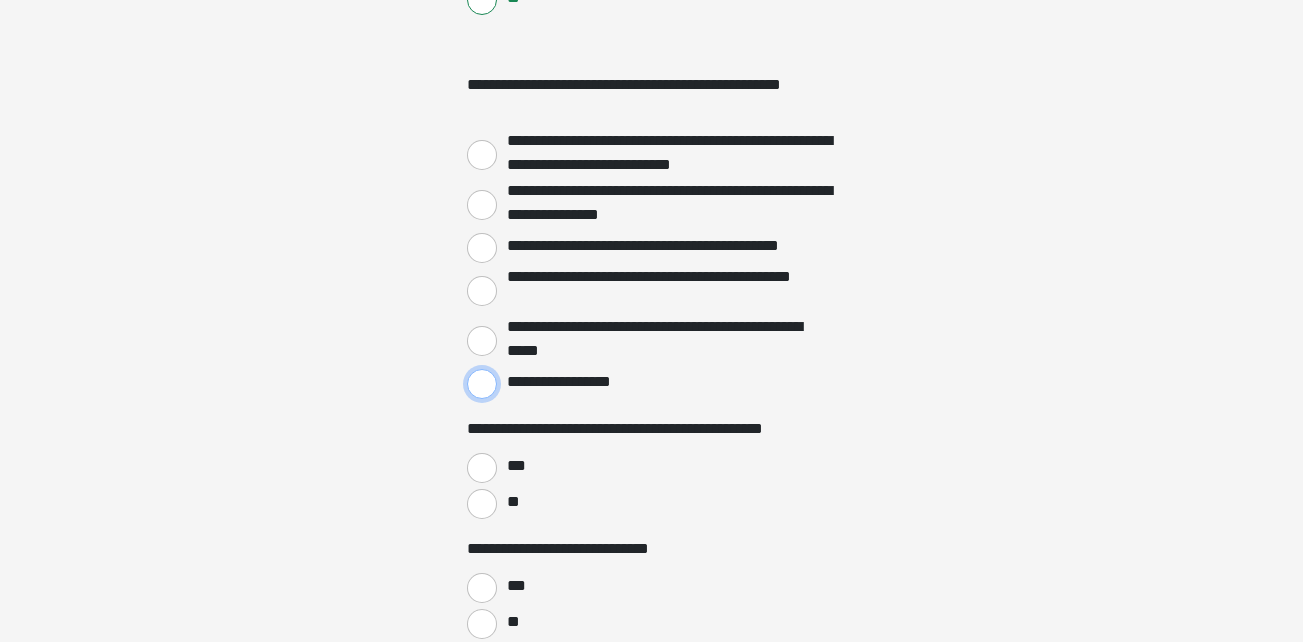 click on "**********" at bounding box center (482, 384) 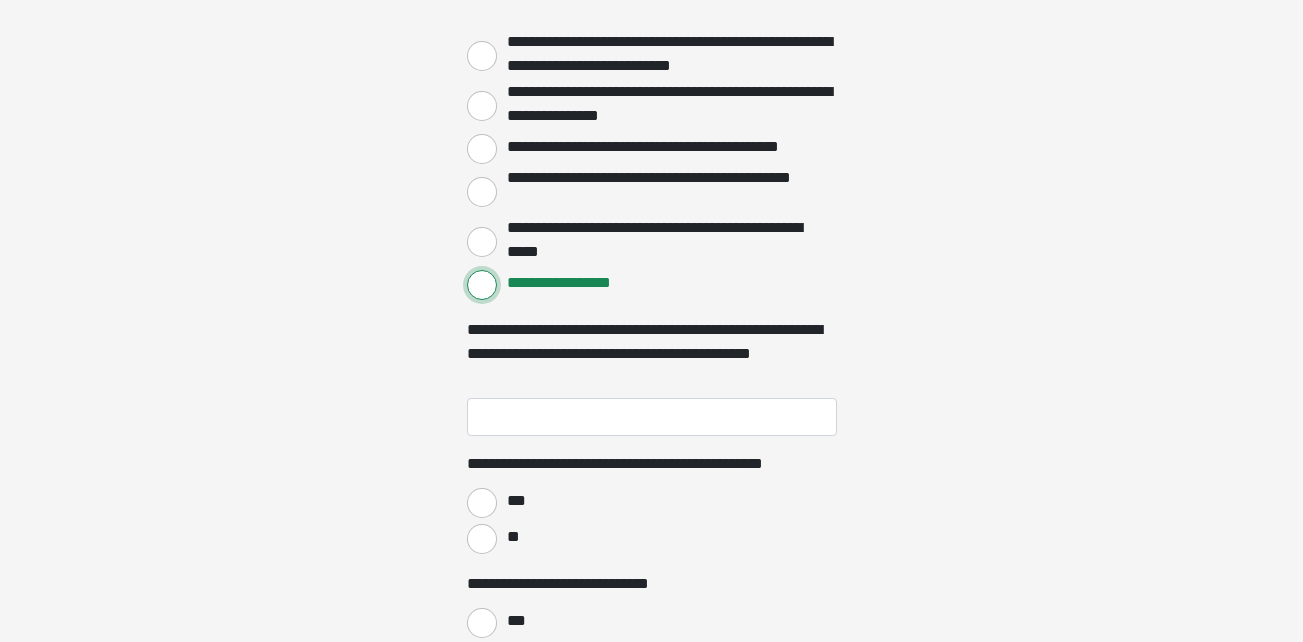 scroll, scrollTop: 3400, scrollLeft: 0, axis: vertical 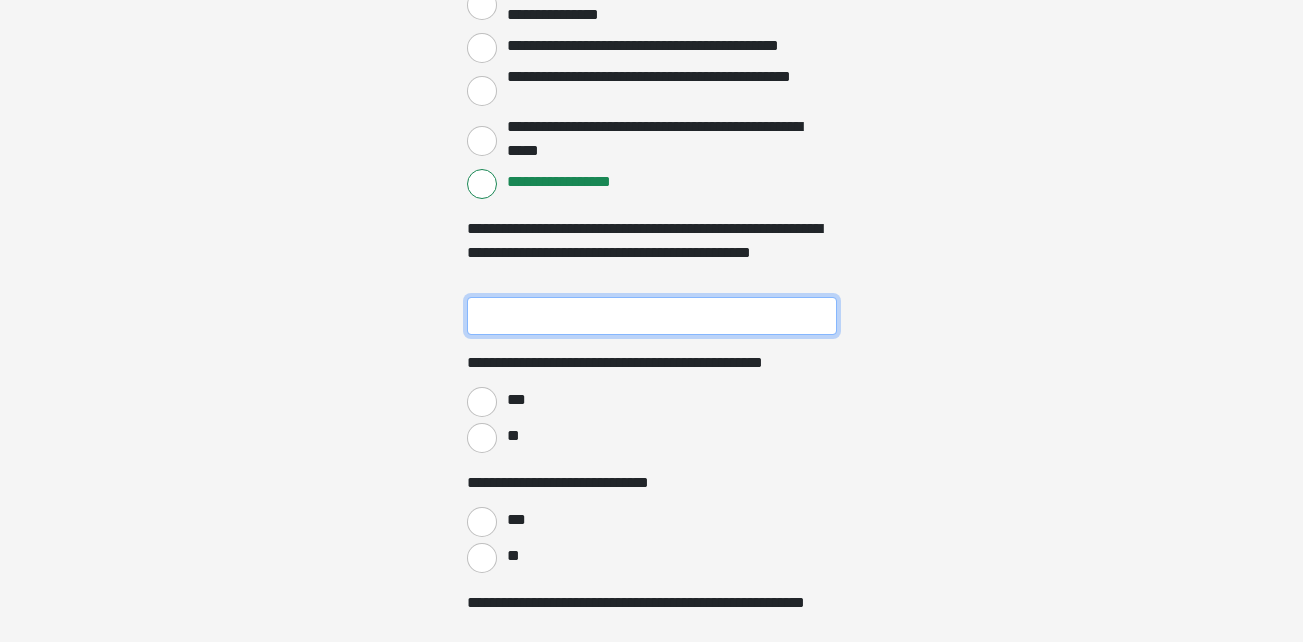 click on "**********" at bounding box center (652, 316) 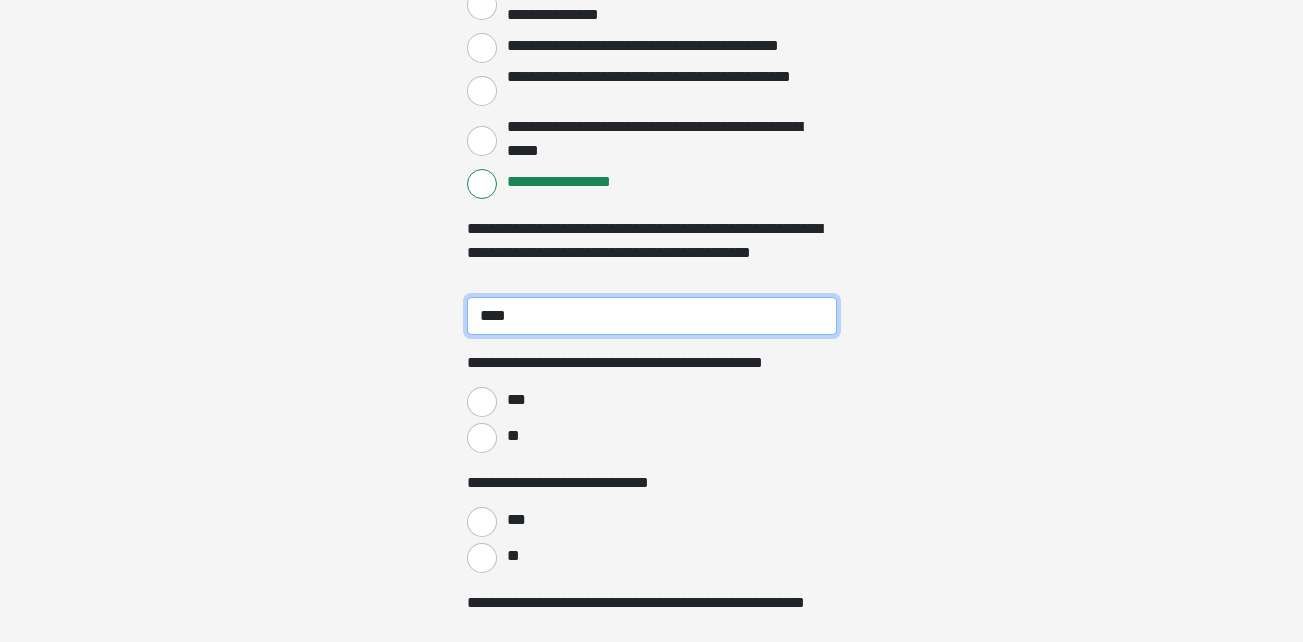 scroll, scrollTop: 3500, scrollLeft: 0, axis: vertical 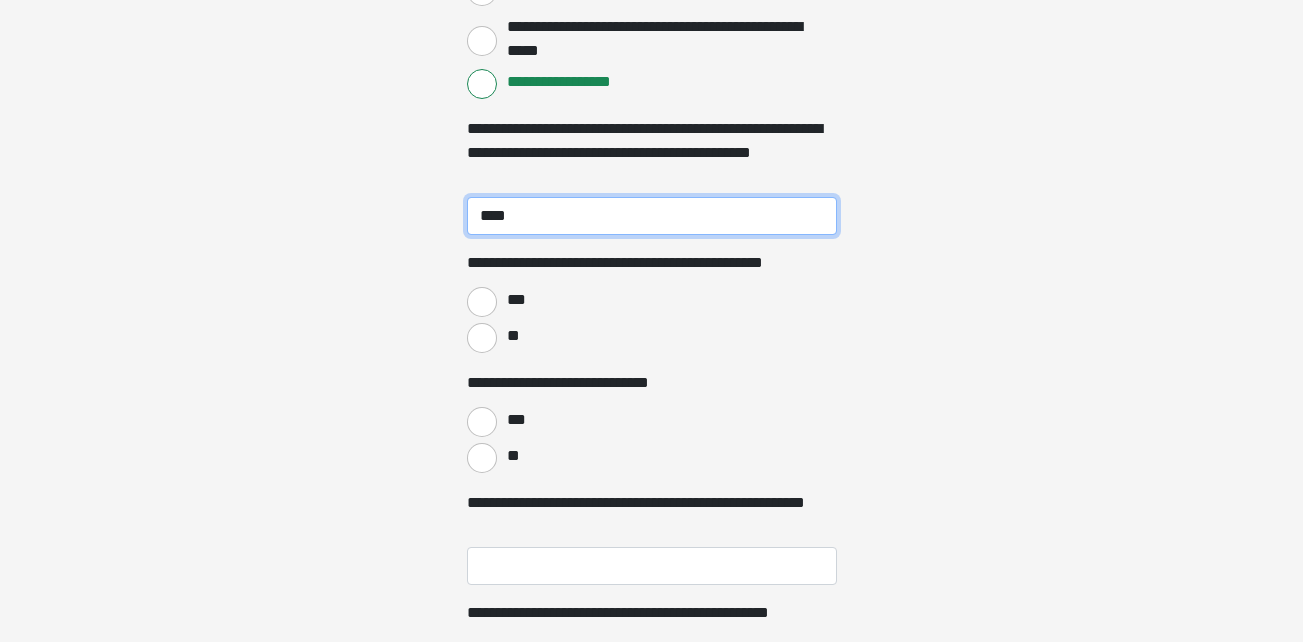 type on "****" 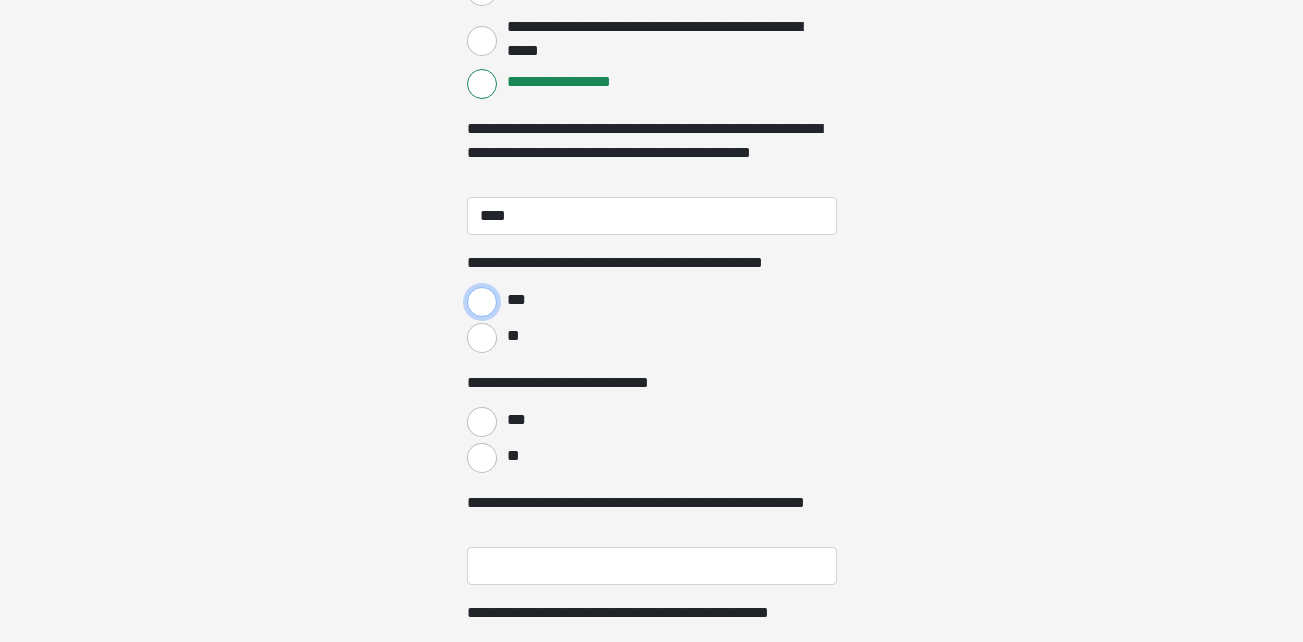 click on "***" at bounding box center (482, 302) 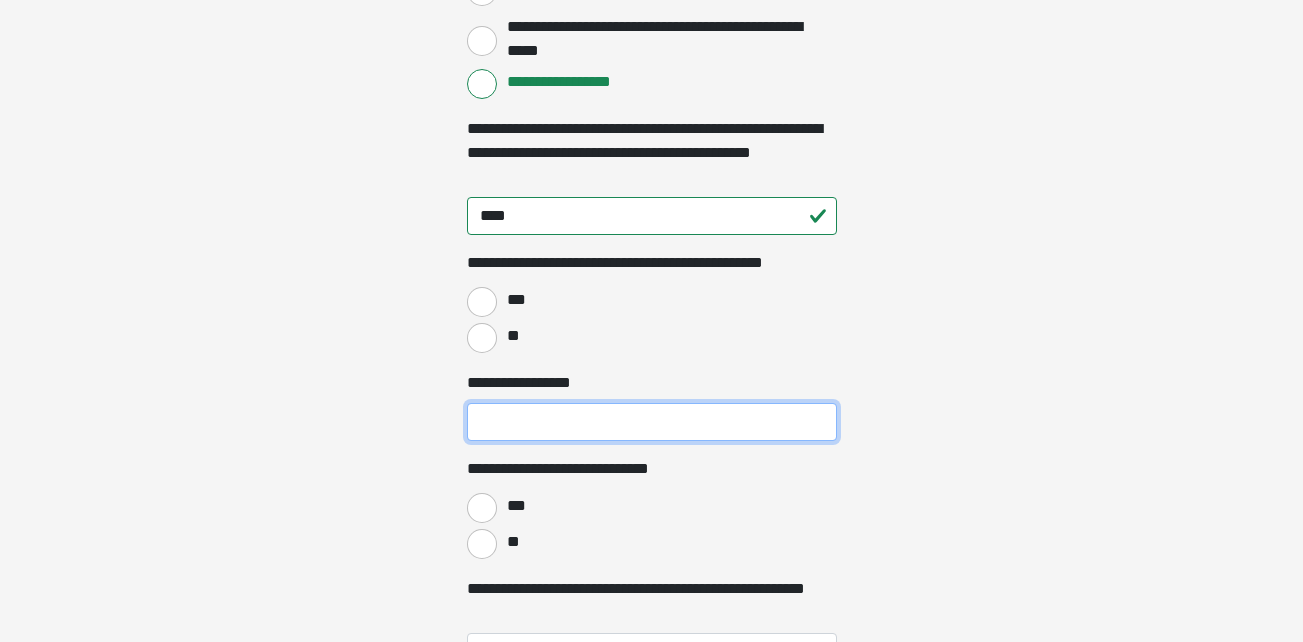 click on "**********" at bounding box center (652, 422) 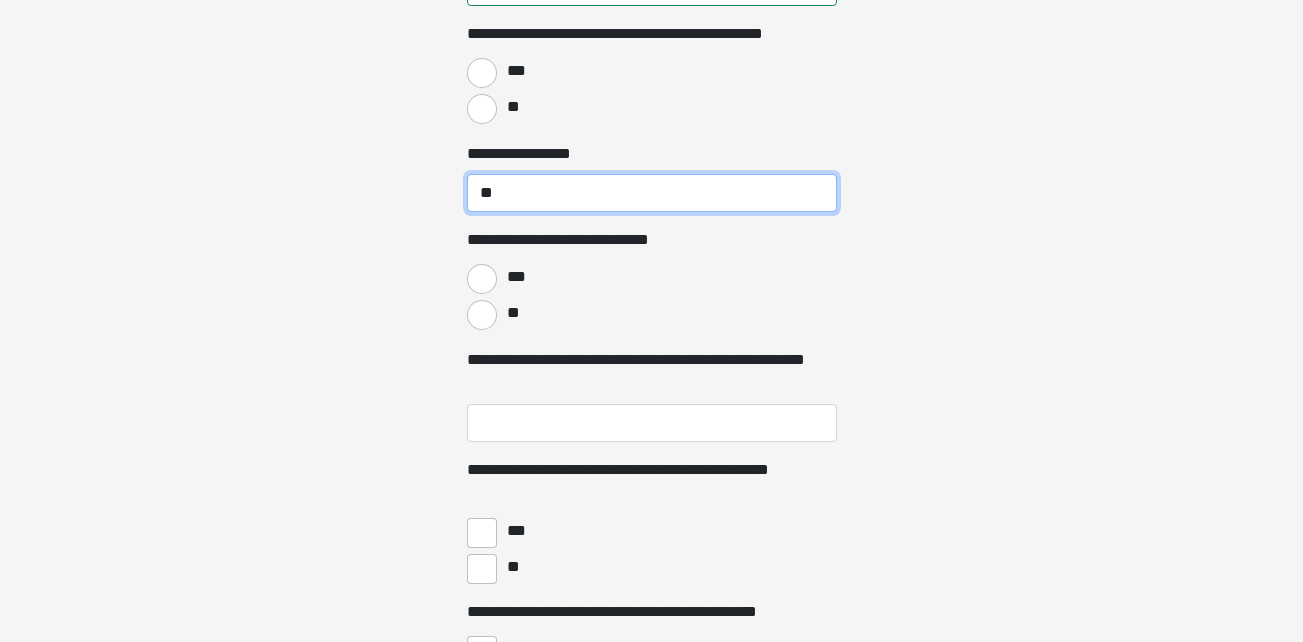 scroll, scrollTop: 3800, scrollLeft: 0, axis: vertical 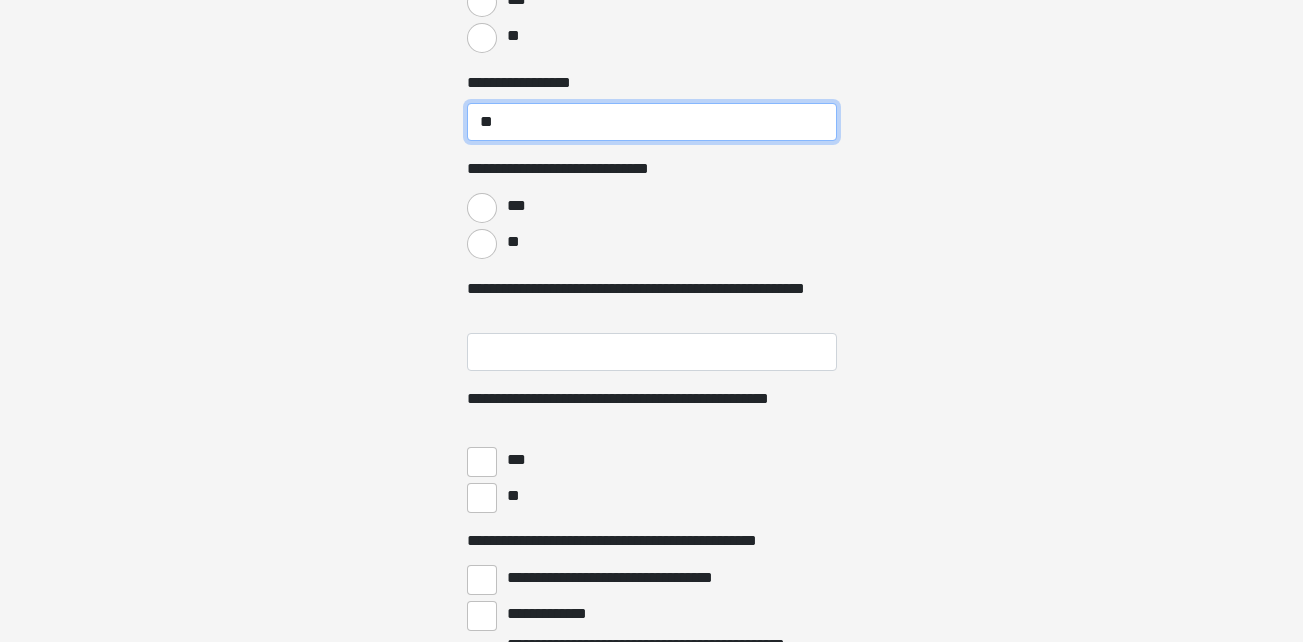 type on "**" 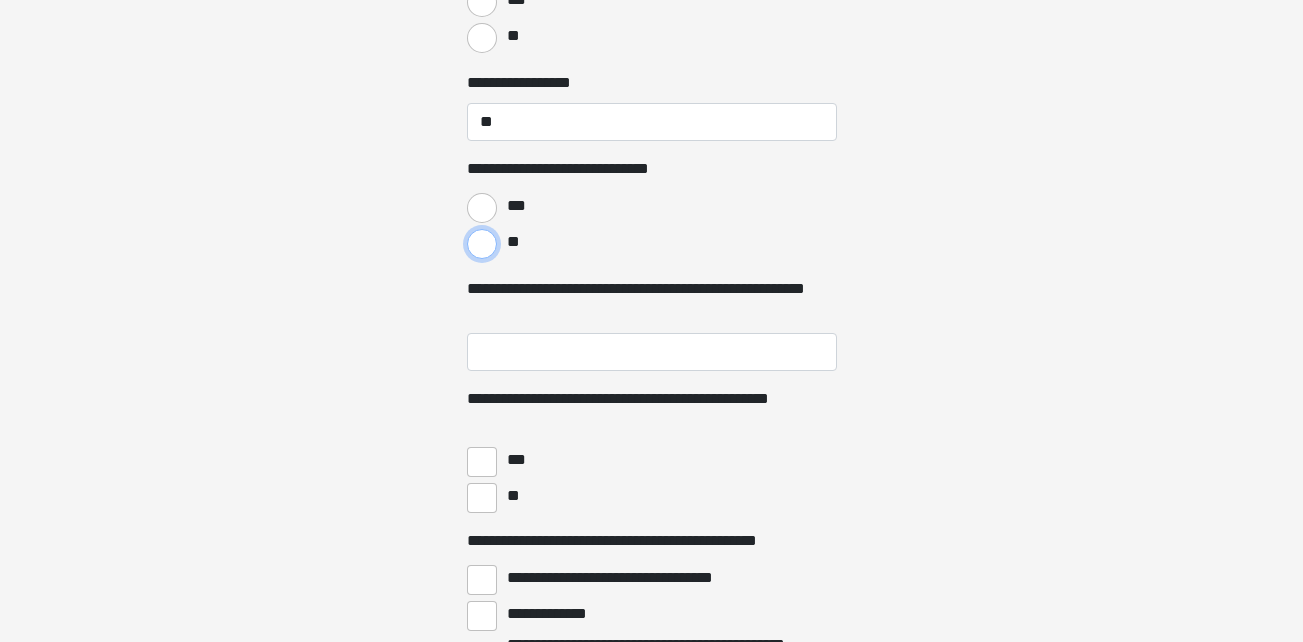 click on "**" at bounding box center (482, 244) 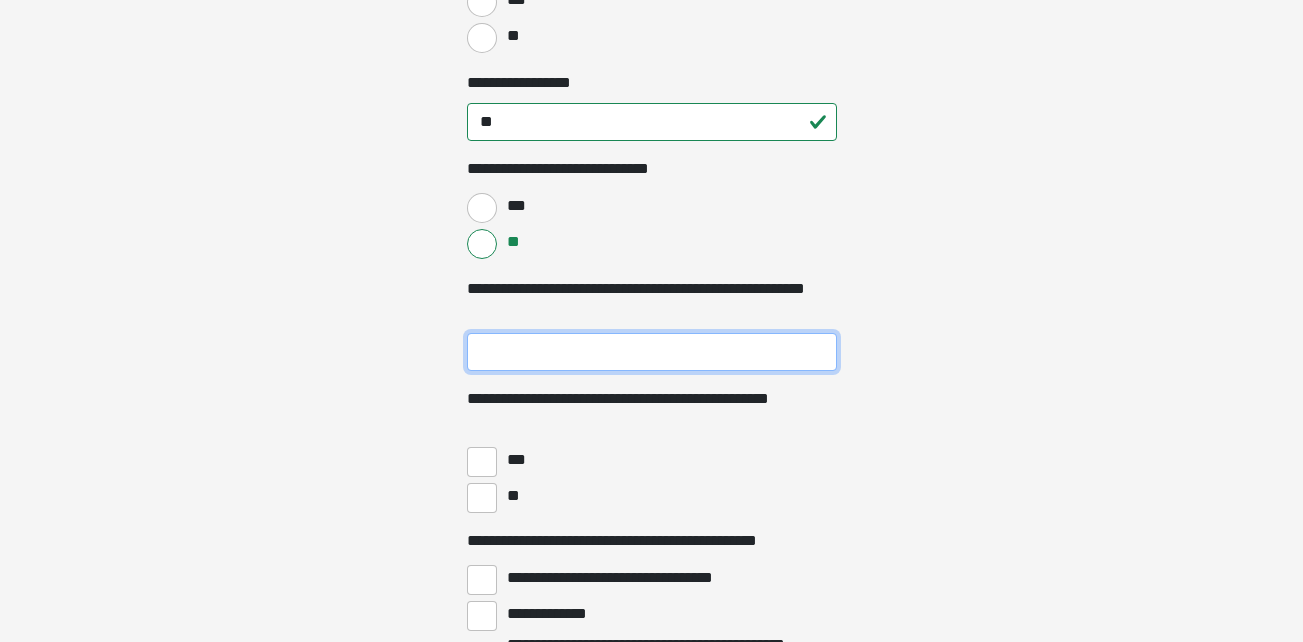 click on "**********" at bounding box center [652, 352] 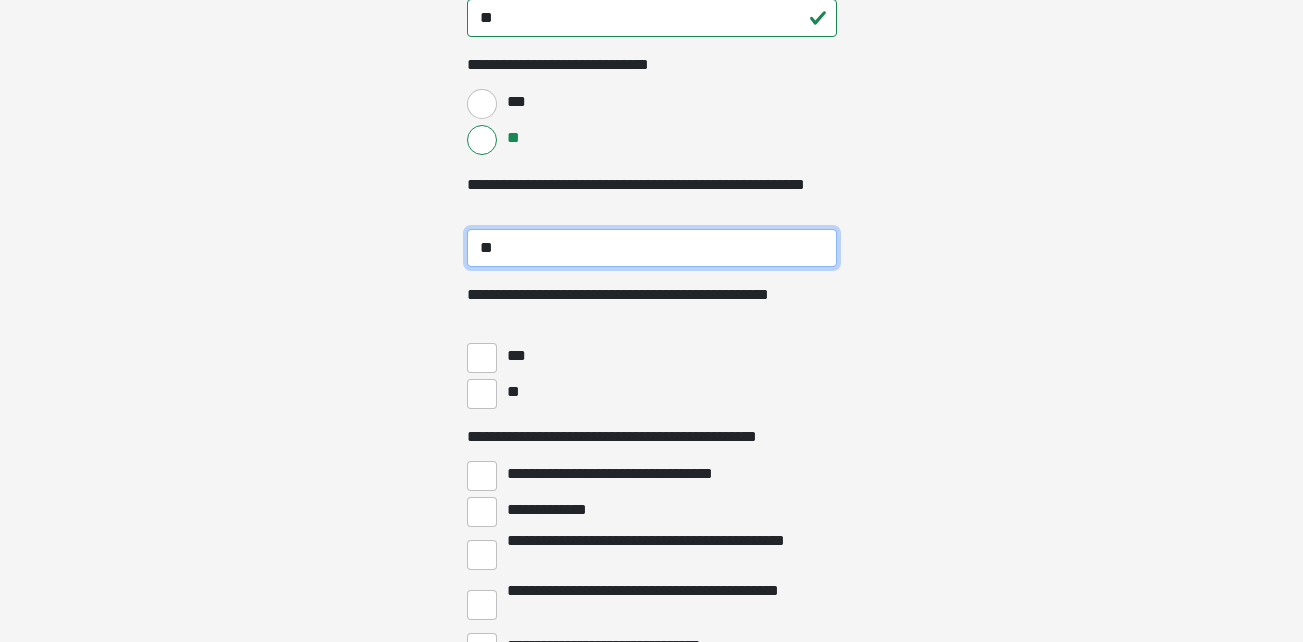 scroll, scrollTop: 4000, scrollLeft: 0, axis: vertical 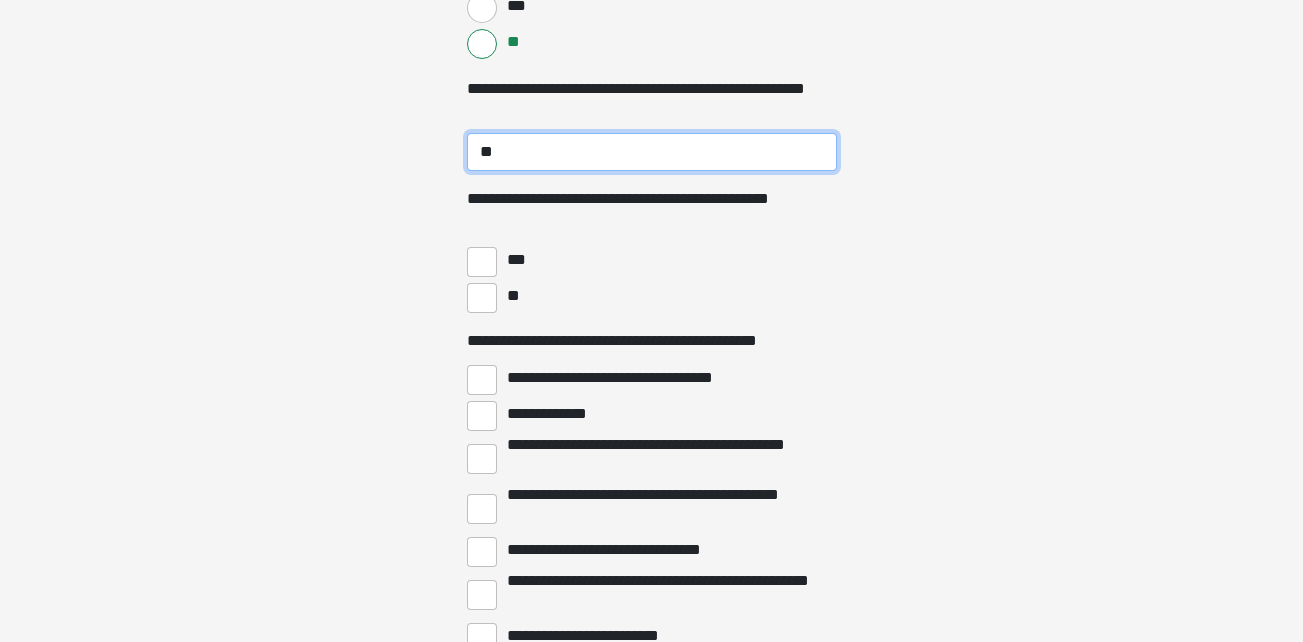 type on "**" 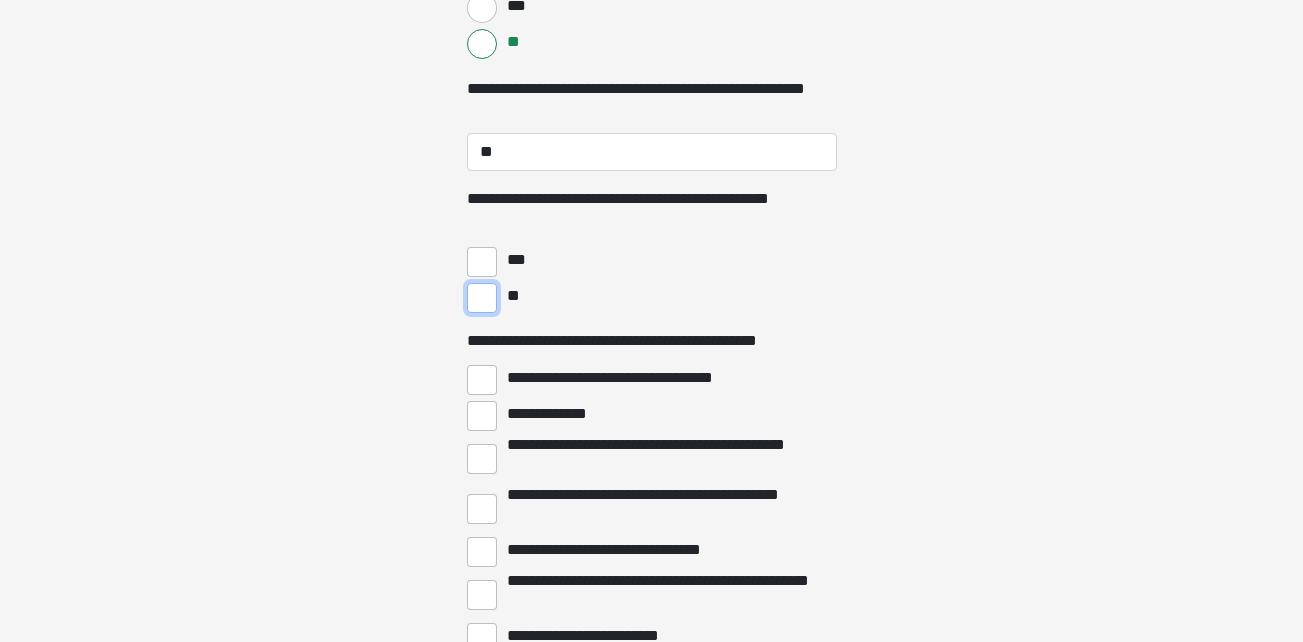 click on "**" at bounding box center (482, 298) 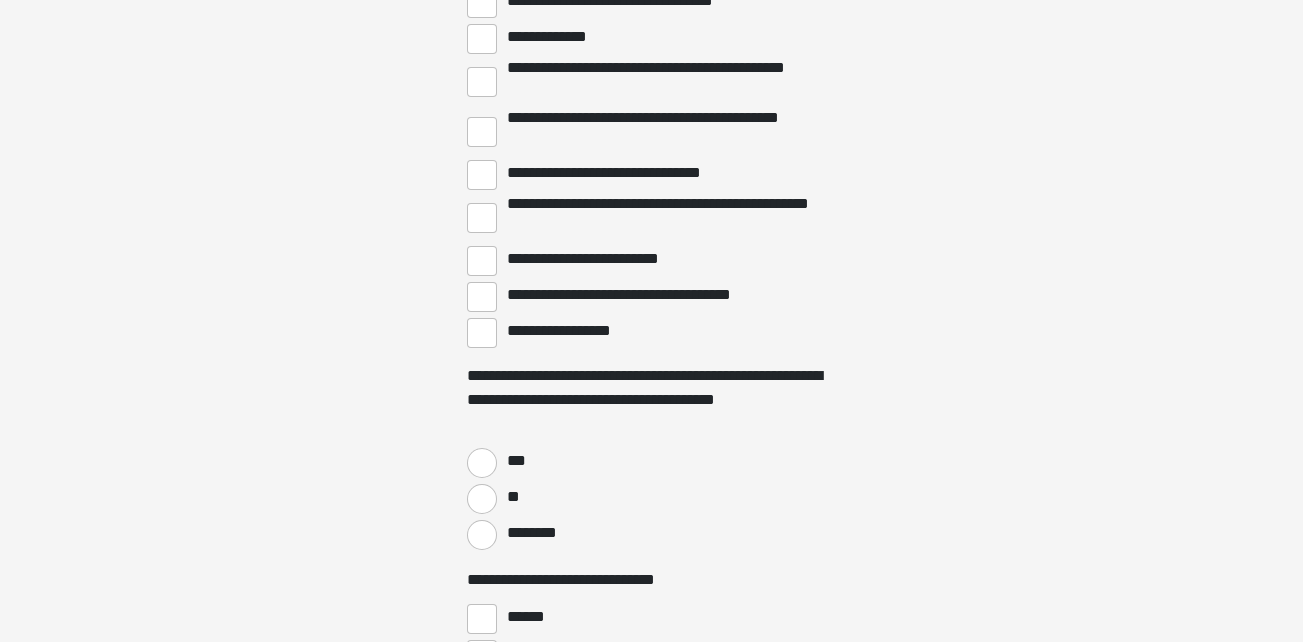 scroll, scrollTop: 4400, scrollLeft: 0, axis: vertical 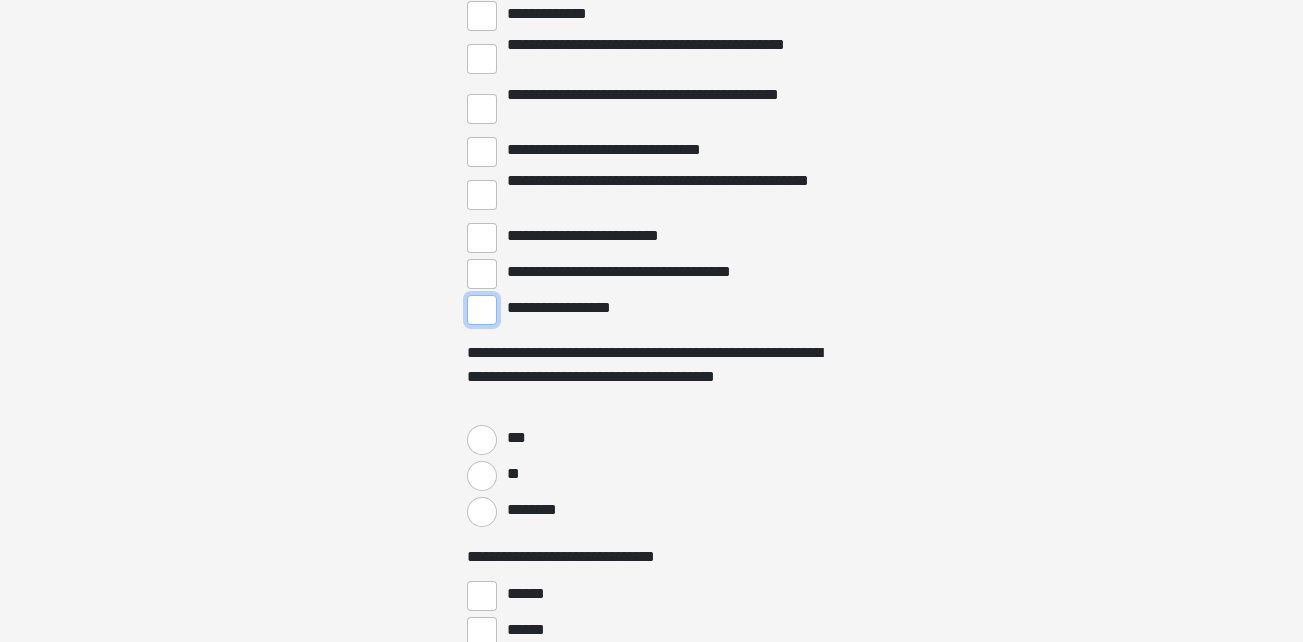 click on "**********" at bounding box center [482, 310] 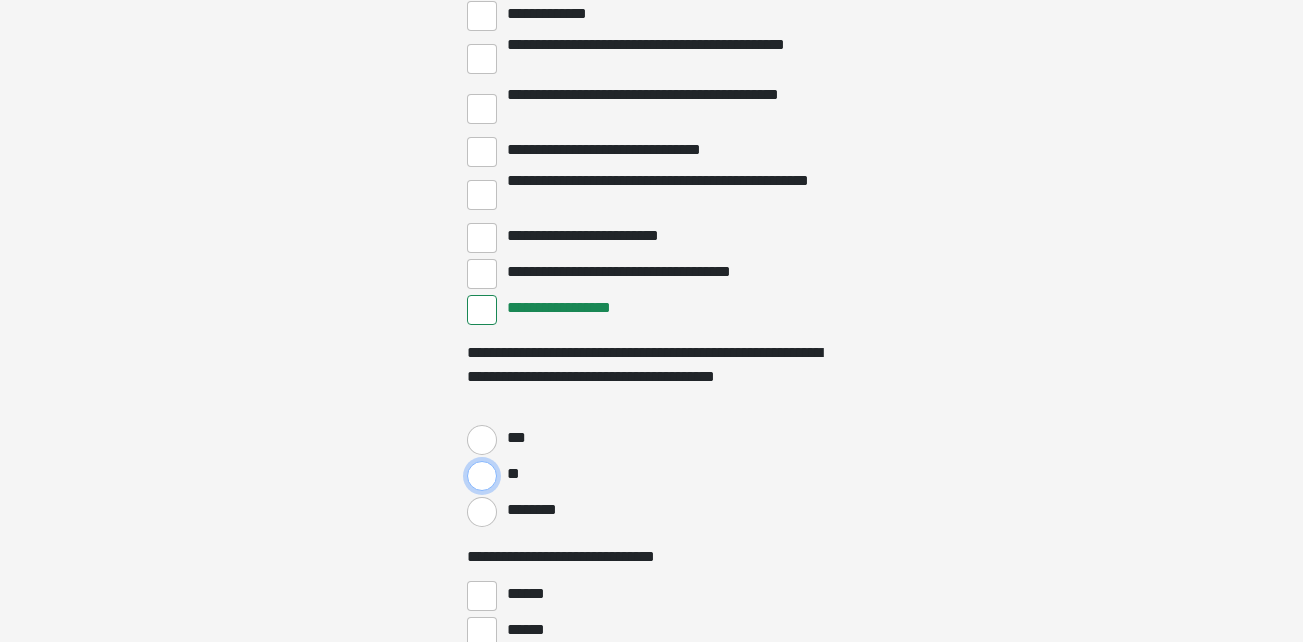 click on "**" at bounding box center [482, 476] 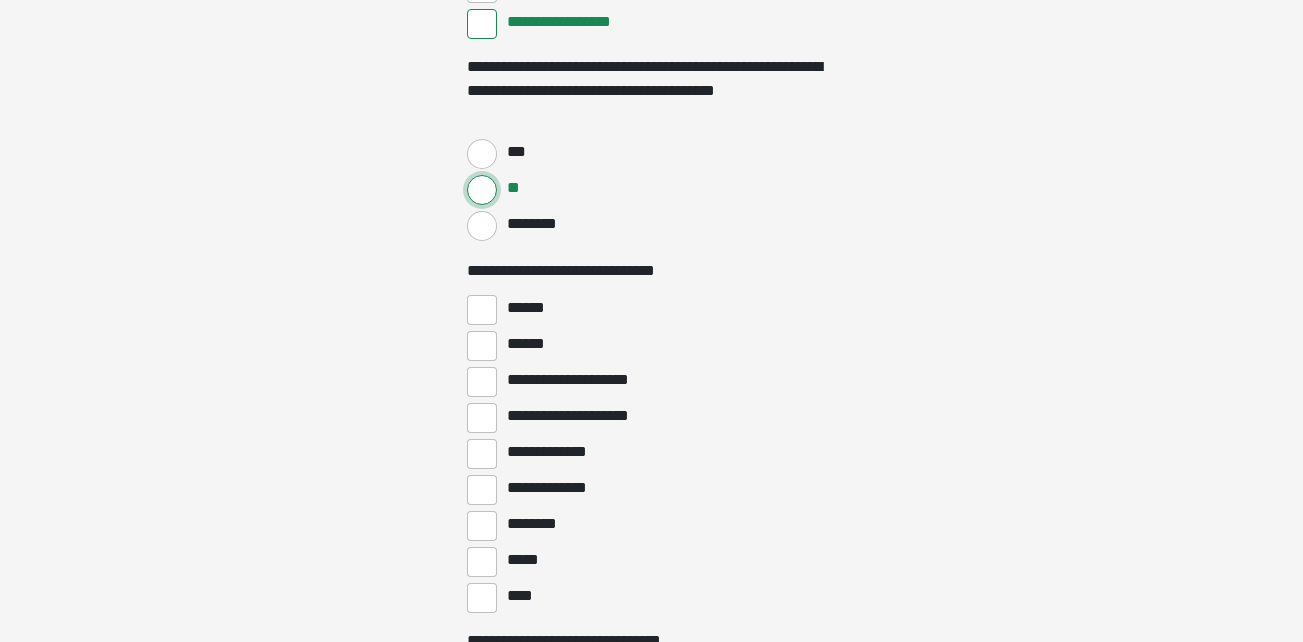scroll, scrollTop: 4800, scrollLeft: 0, axis: vertical 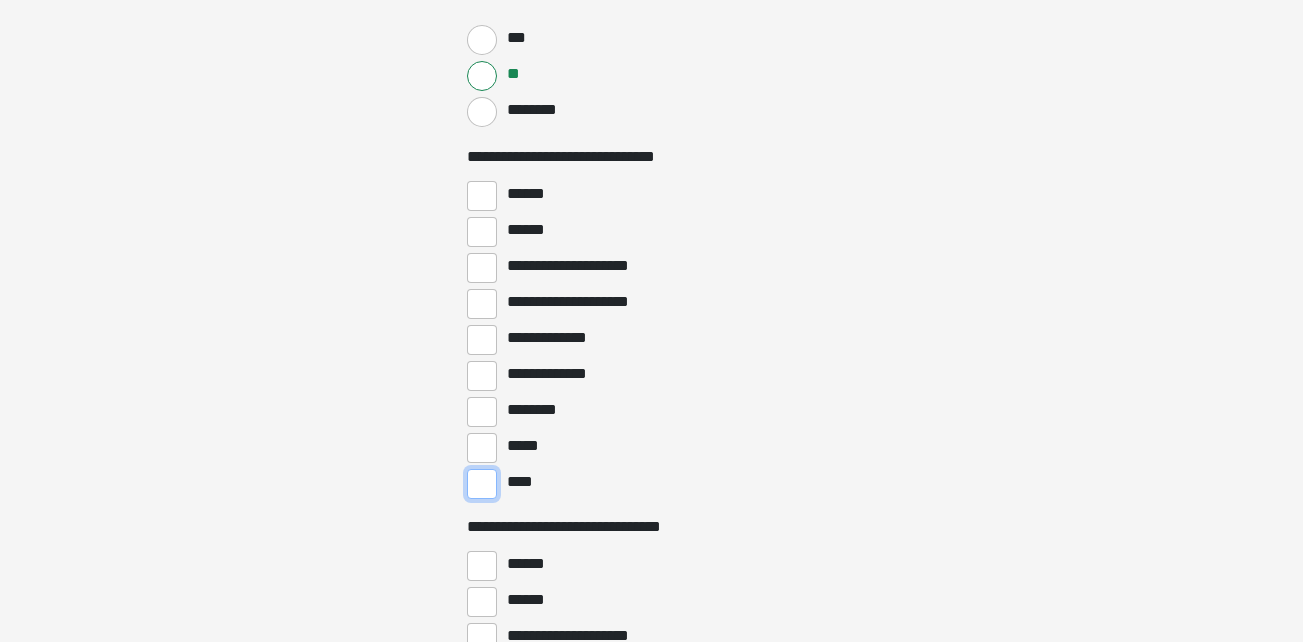 click on "****" at bounding box center (482, 484) 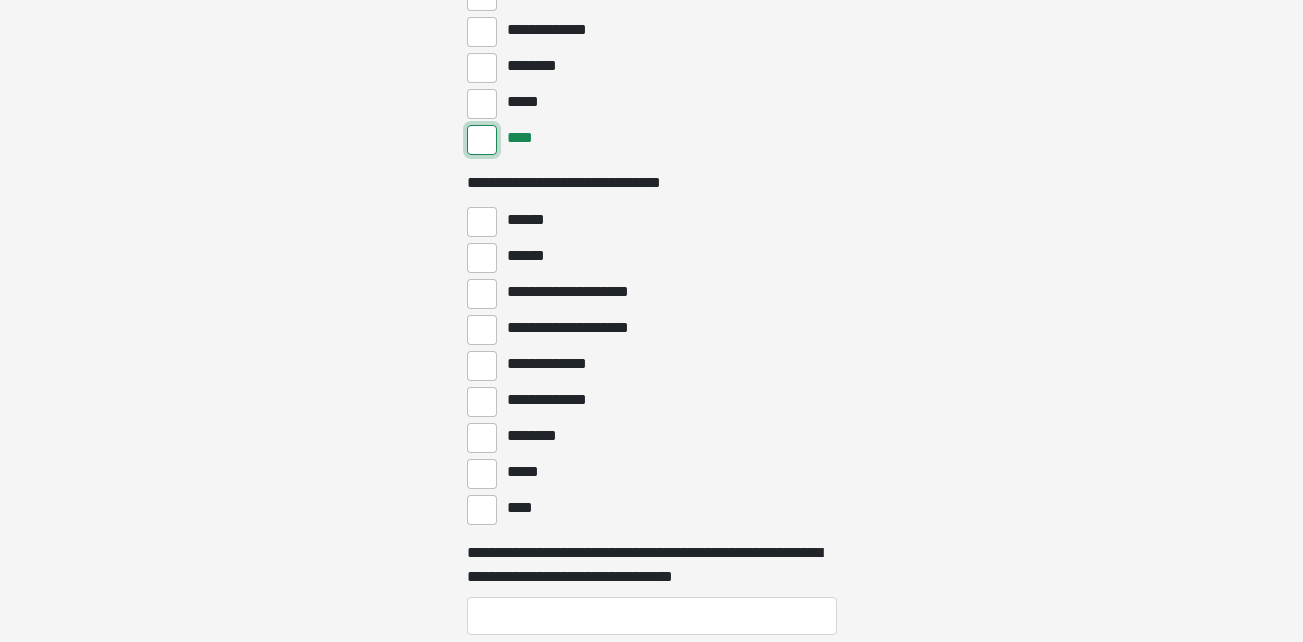 scroll, scrollTop: 5200, scrollLeft: 0, axis: vertical 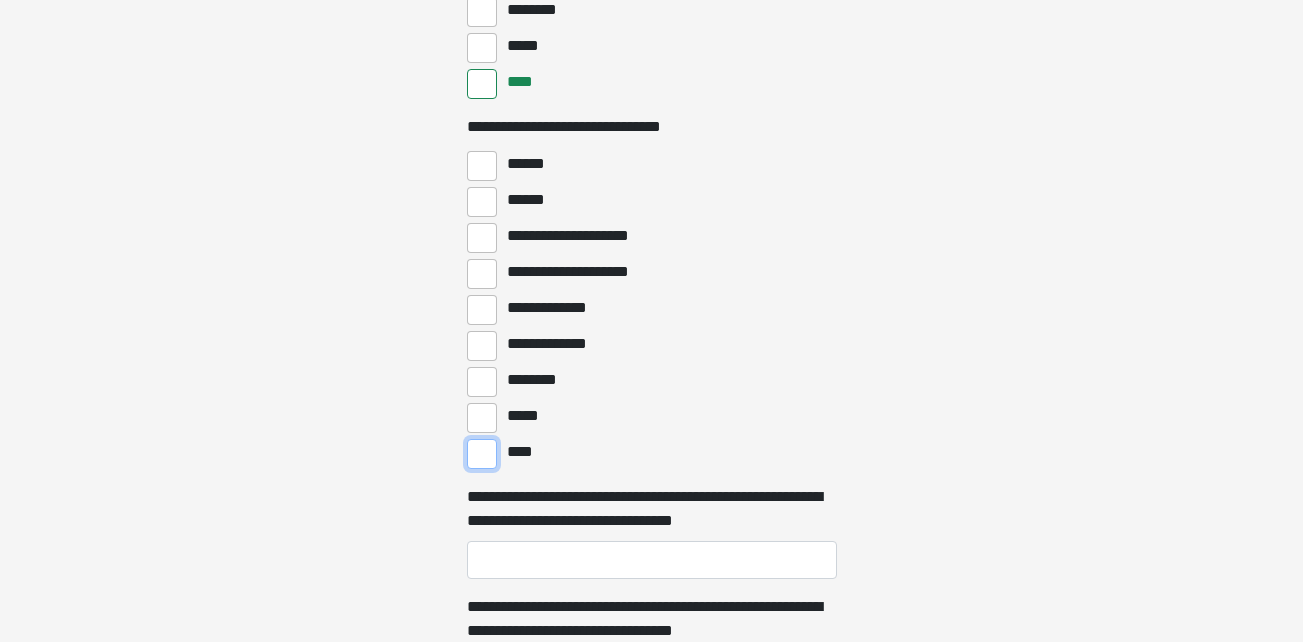 click on "****" at bounding box center [482, 454] 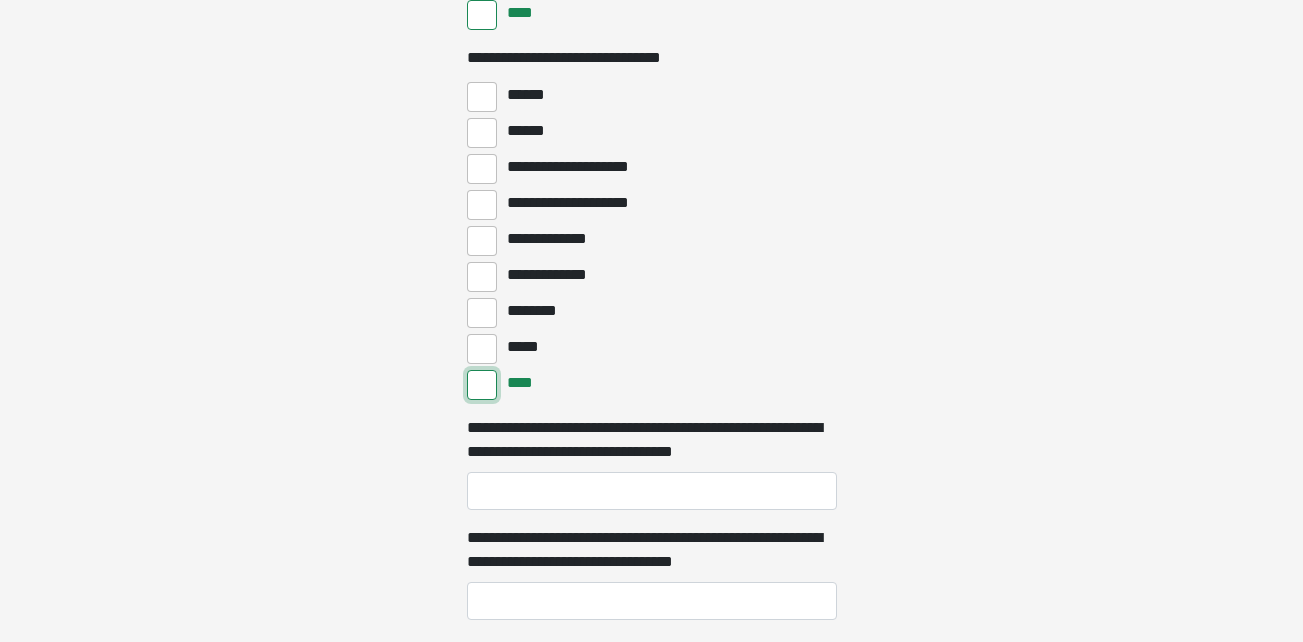 scroll, scrollTop: 5400, scrollLeft: 0, axis: vertical 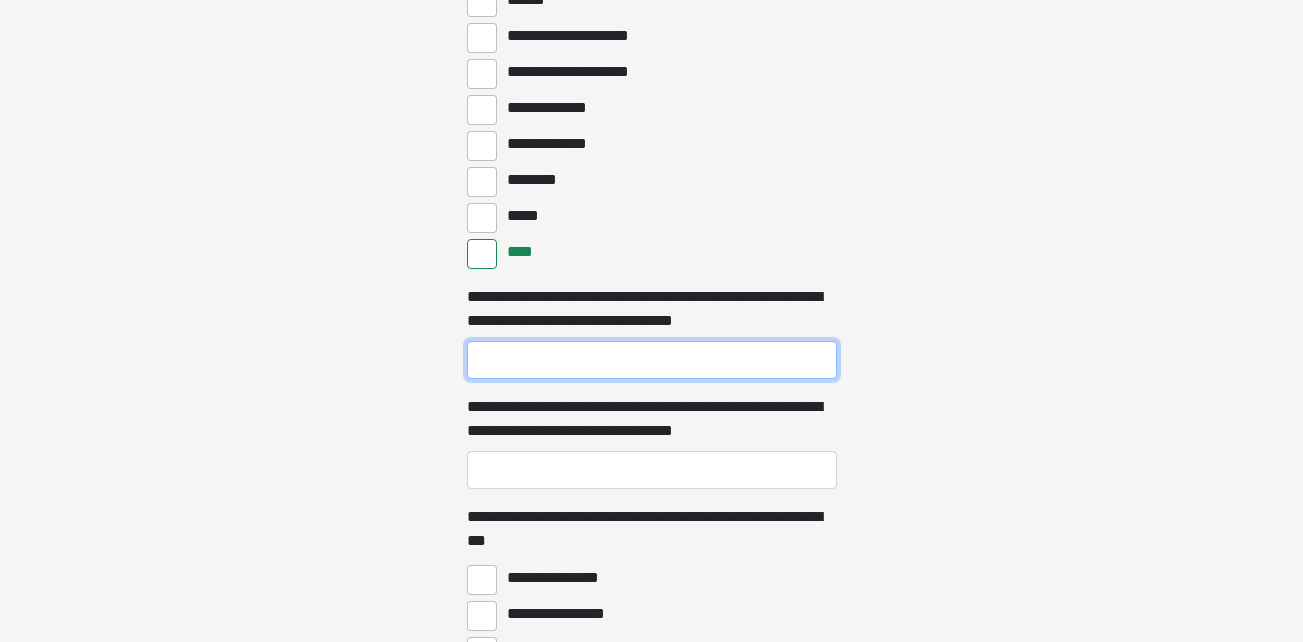 click on "**********" at bounding box center [652, 360] 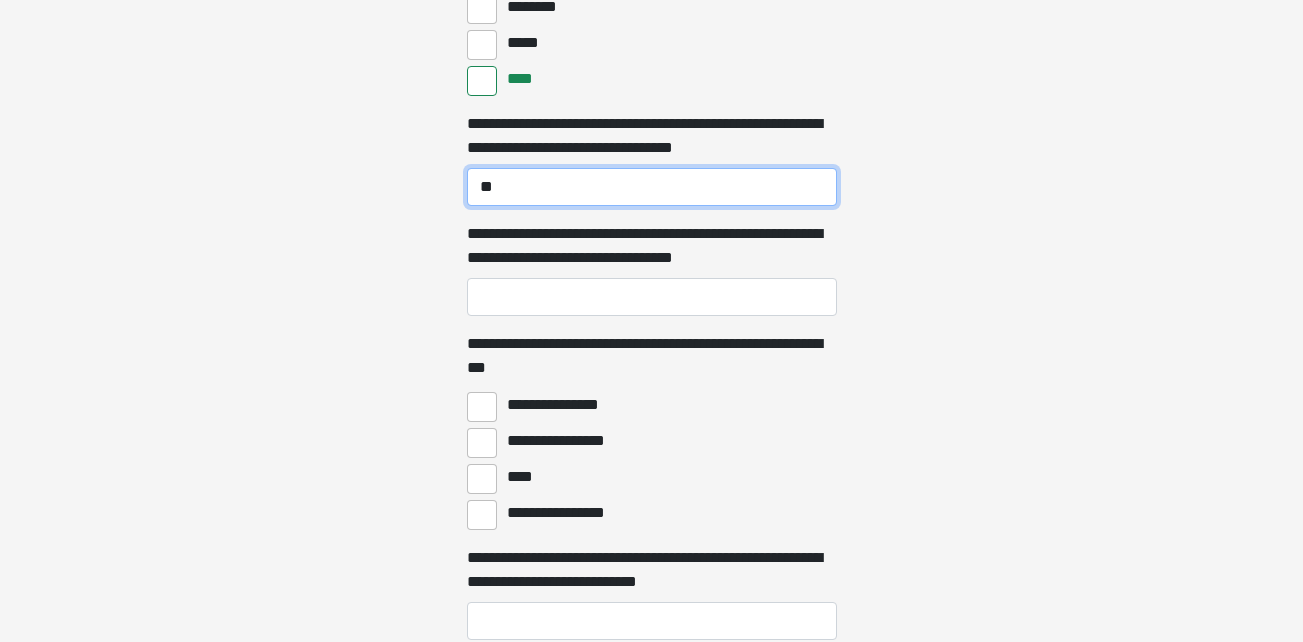 scroll, scrollTop: 5600, scrollLeft: 0, axis: vertical 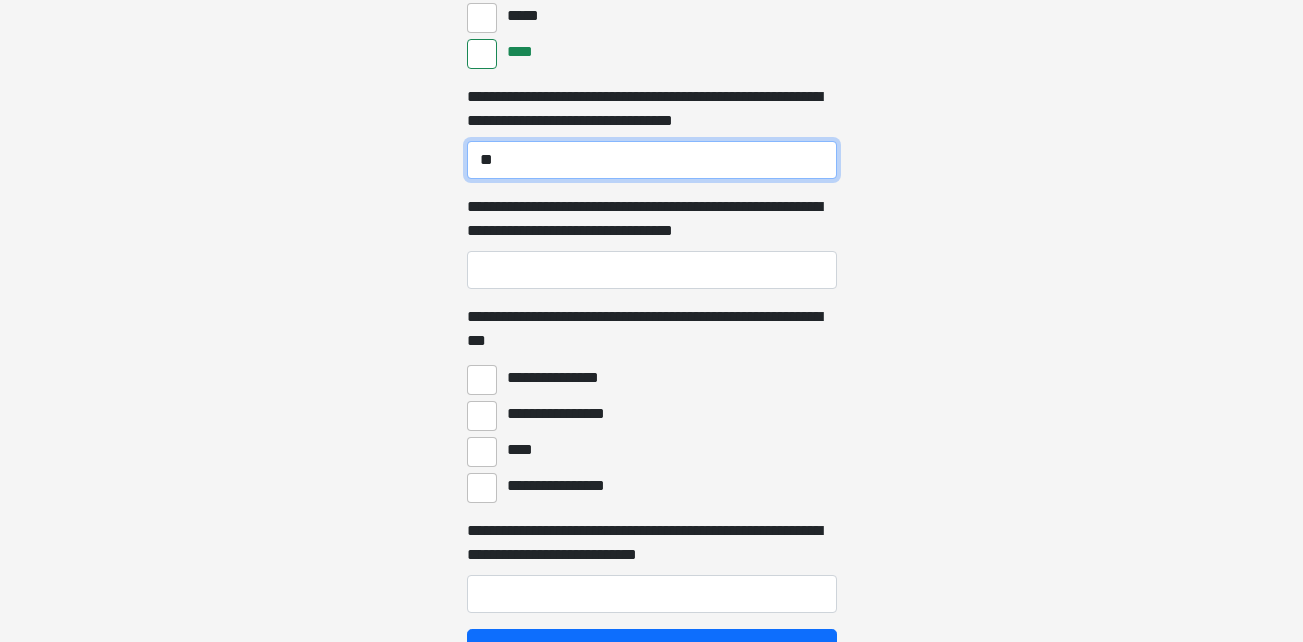 type on "**" 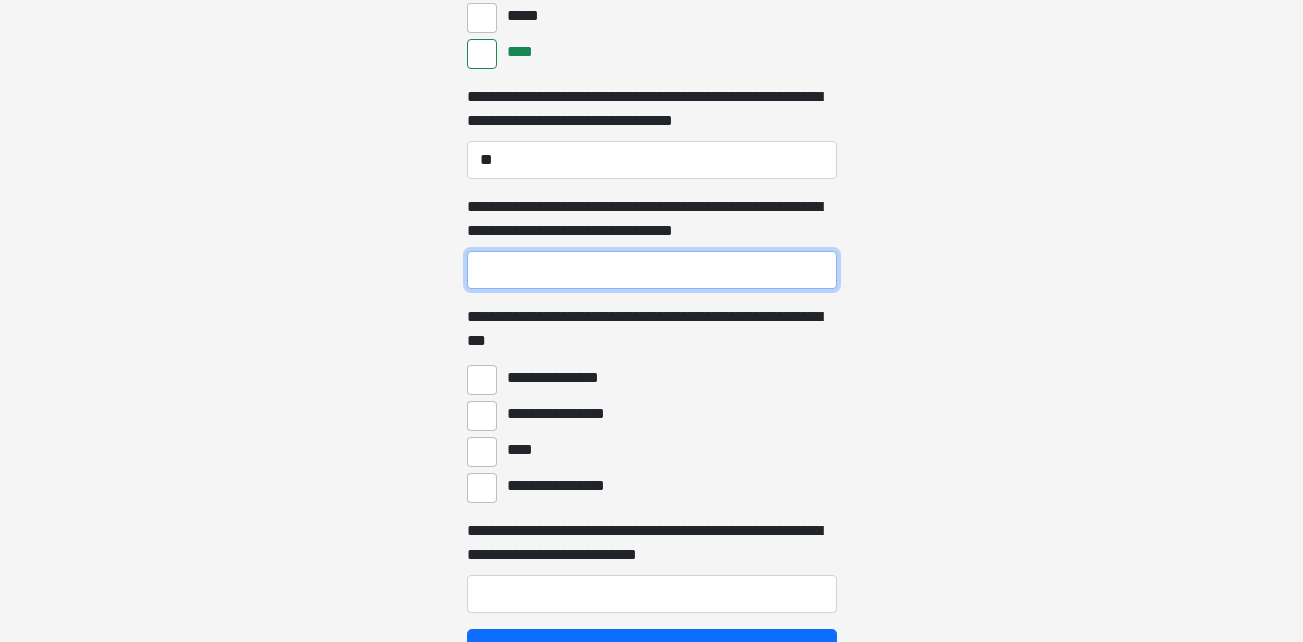 click on "**********" at bounding box center (652, 270) 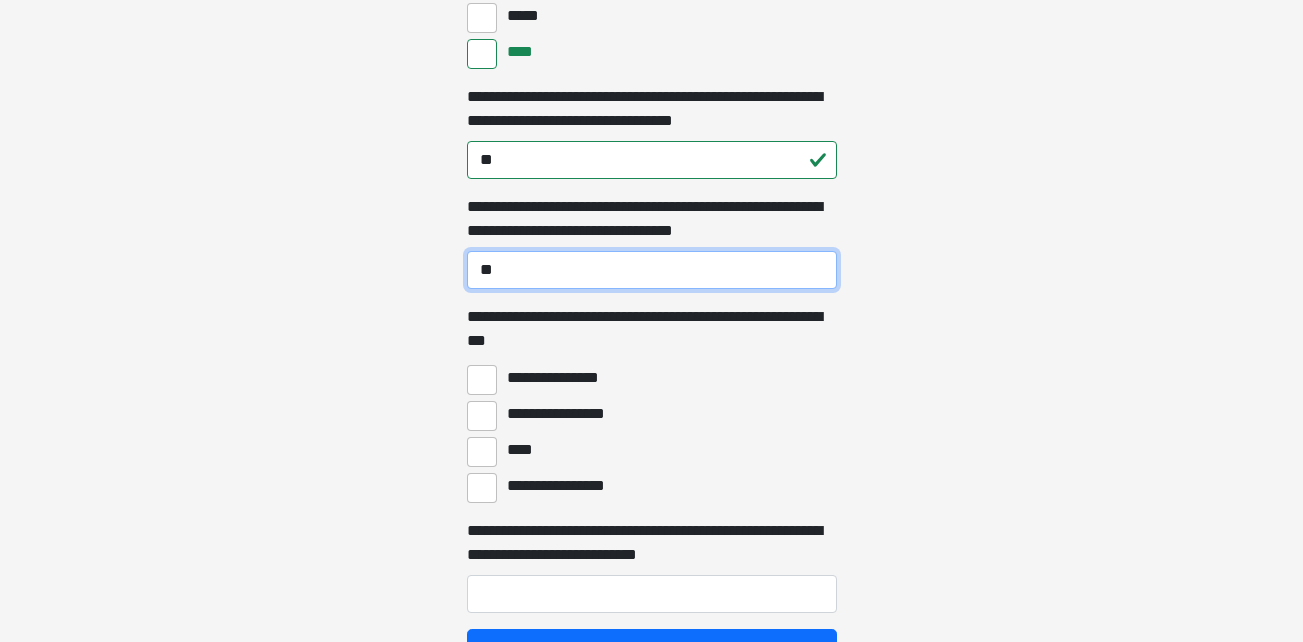 type on "**" 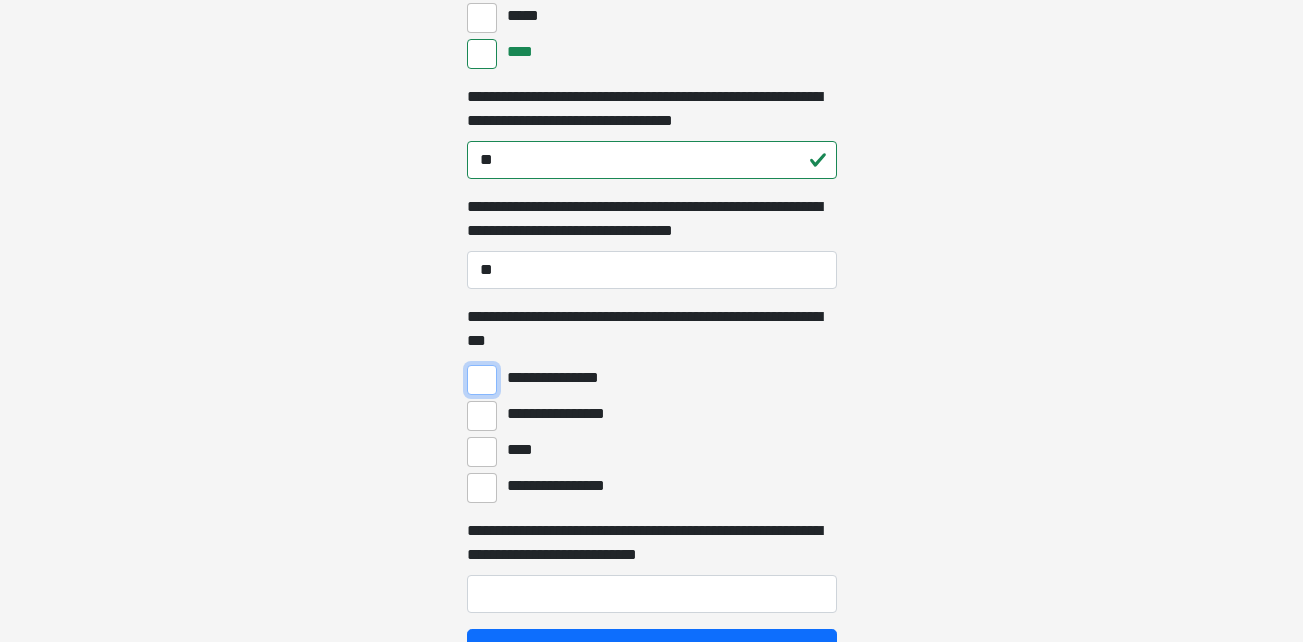 click on "**********" at bounding box center (482, 380) 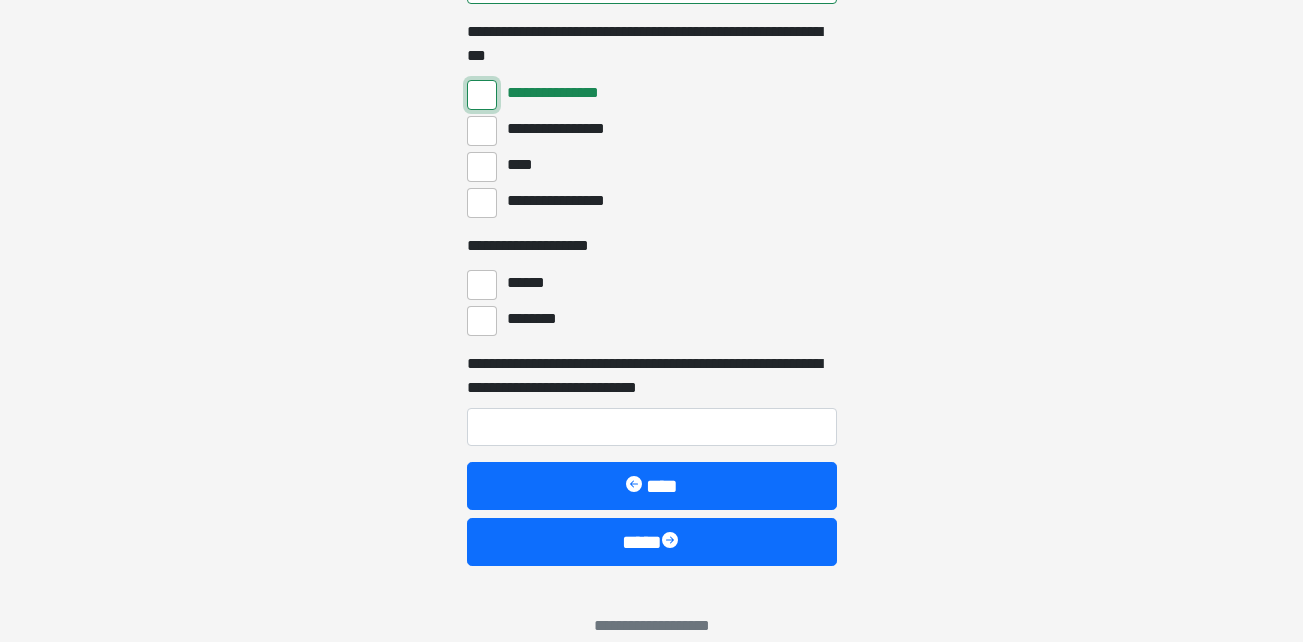scroll, scrollTop: 5900, scrollLeft: 0, axis: vertical 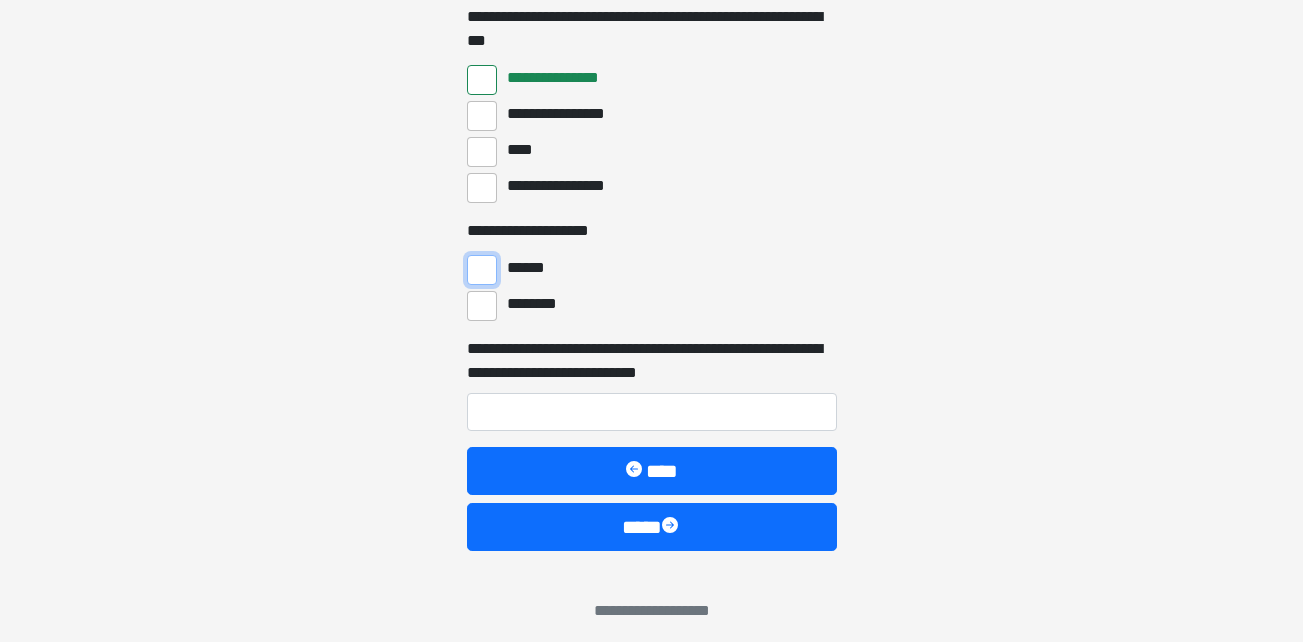 click on "******" at bounding box center (482, 270) 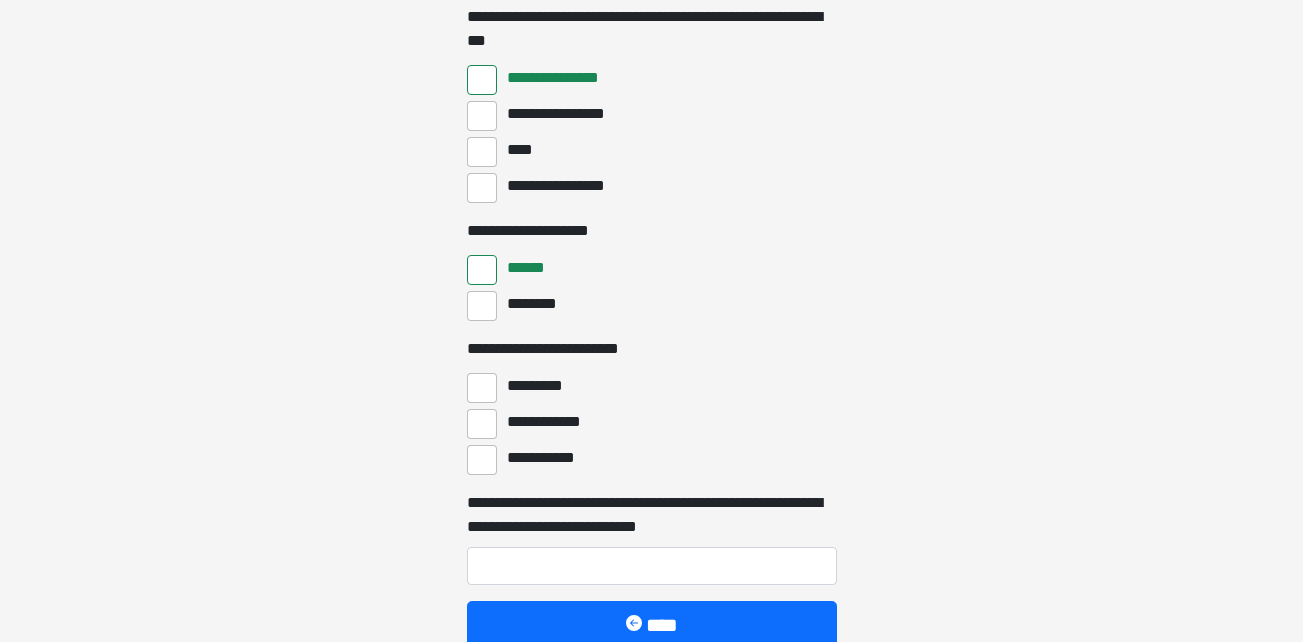 click on "*********" at bounding box center [652, 386] 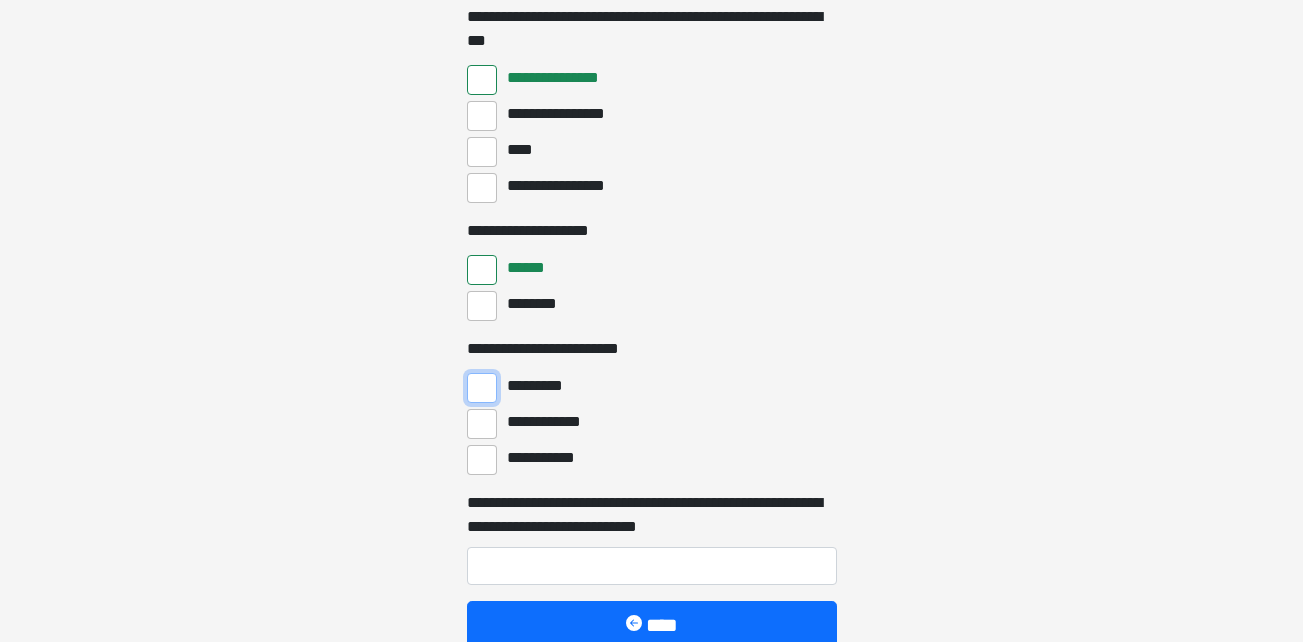 click on "*********" at bounding box center [482, 388] 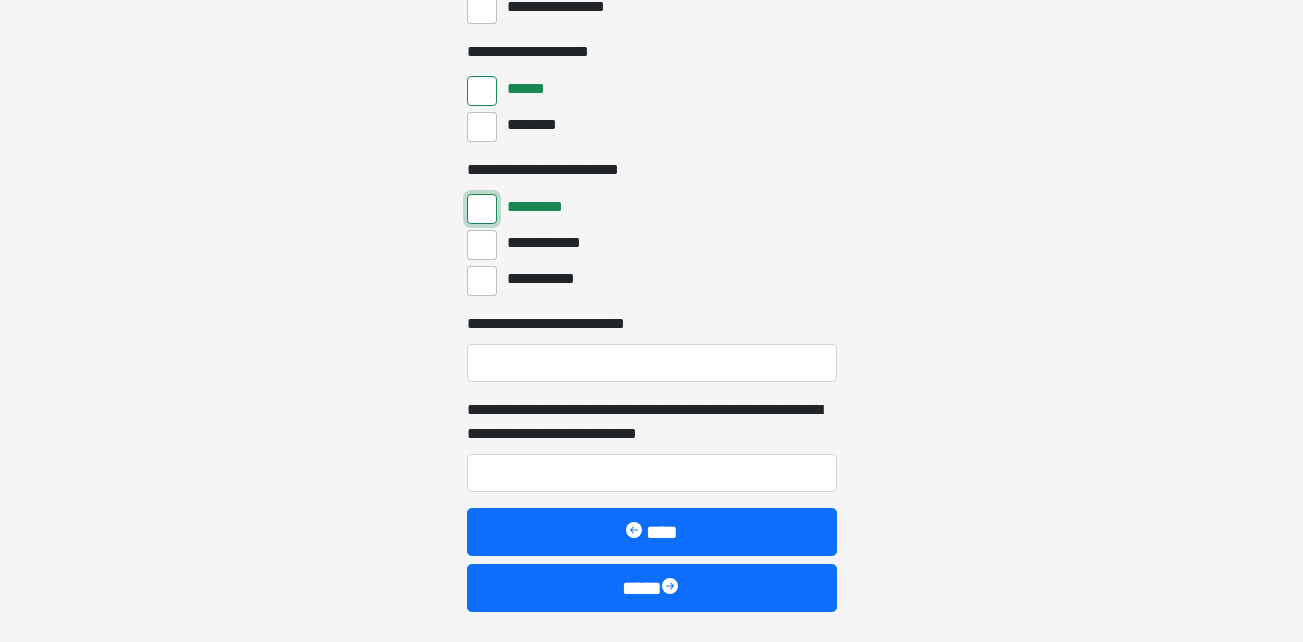 scroll, scrollTop: 6100, scrollLeft: 0, axis: vertical 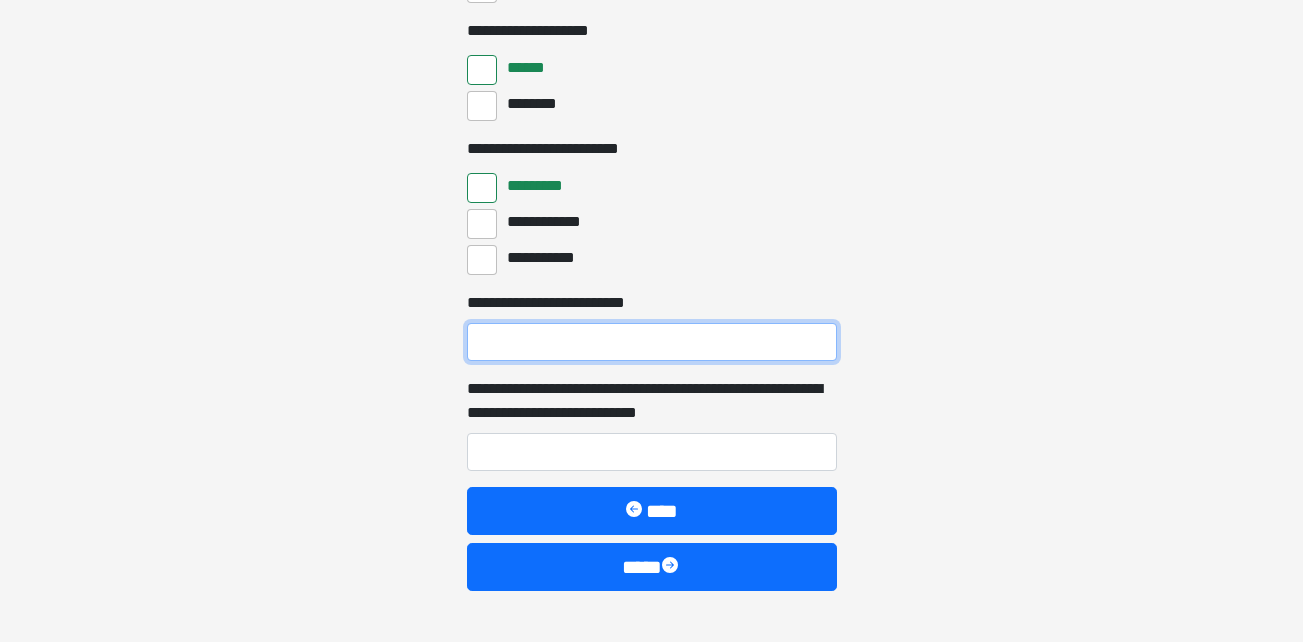 click on "**********" at bounding box center (652, 342) 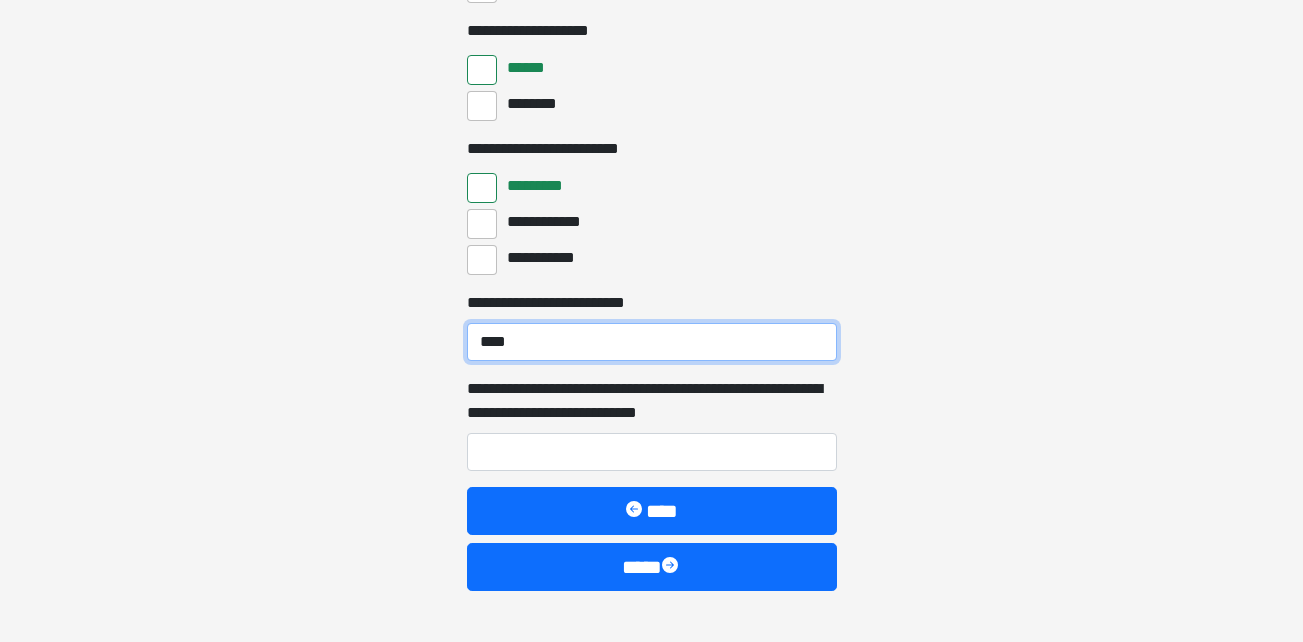 type on "****" 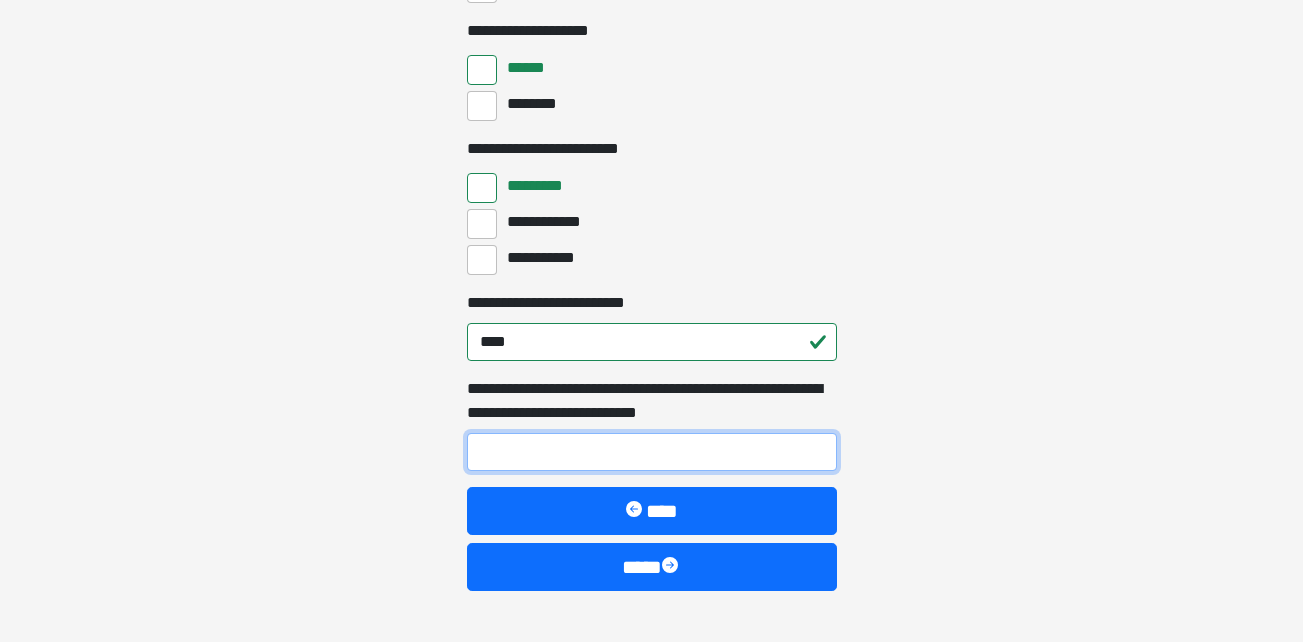 click on "**********" at bounding box center [652, 452] 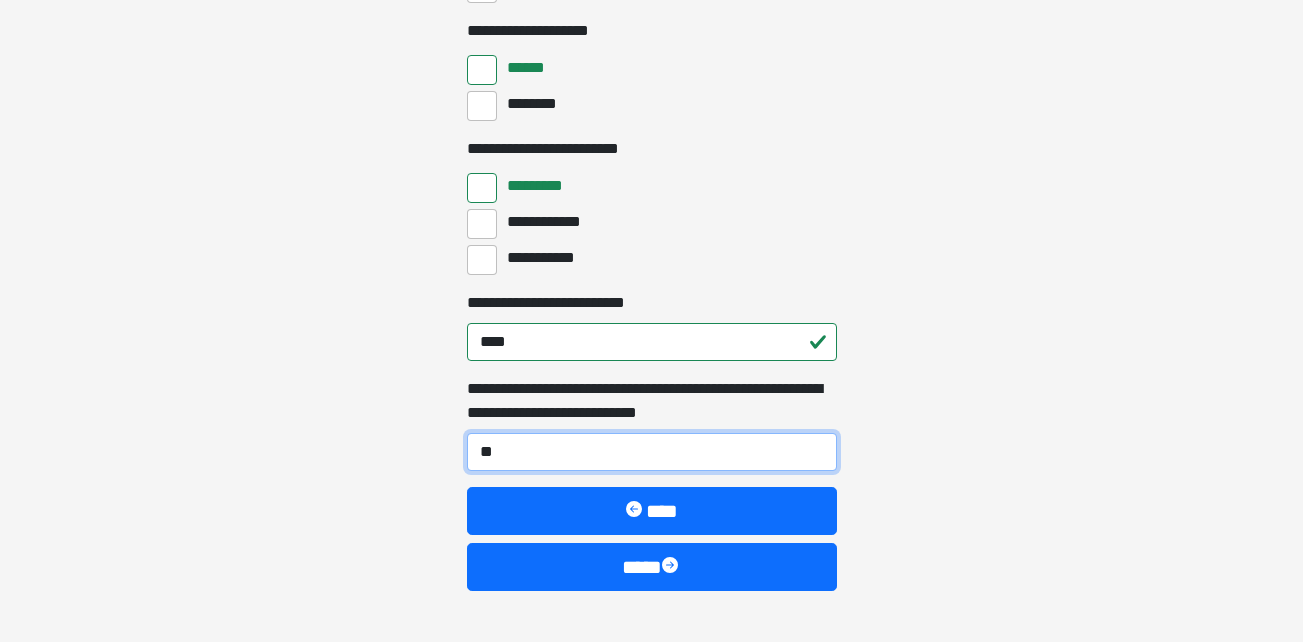 type on "**" 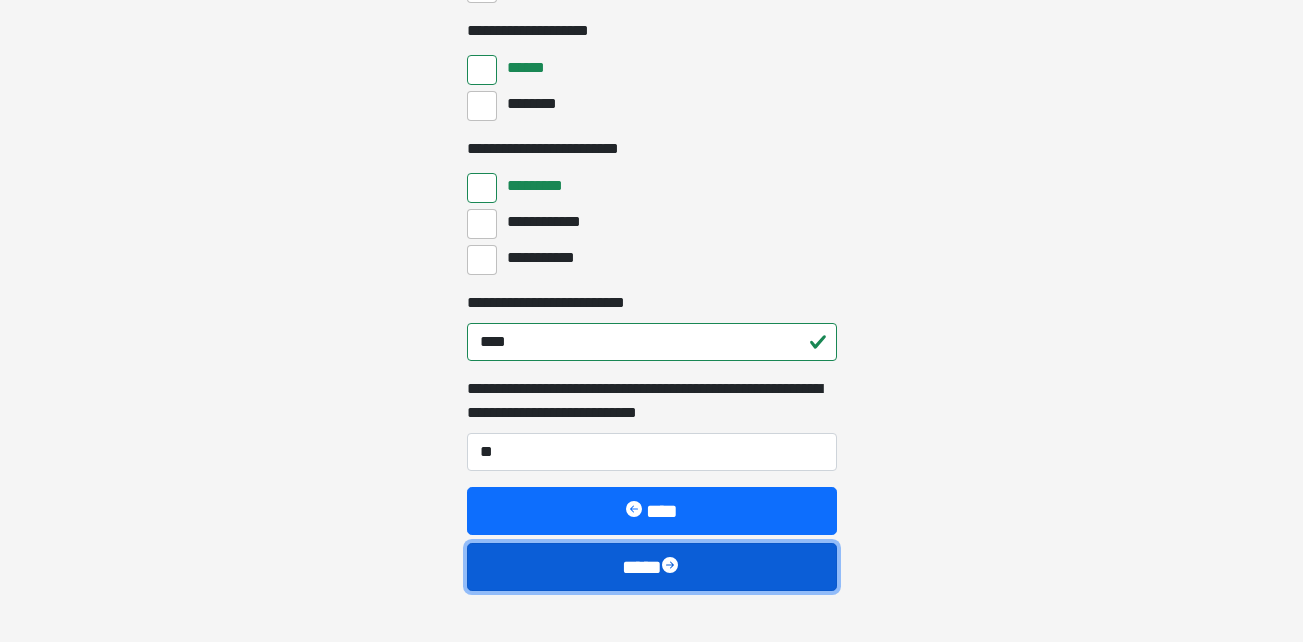 click on "****" at bounding box center [652, 567] 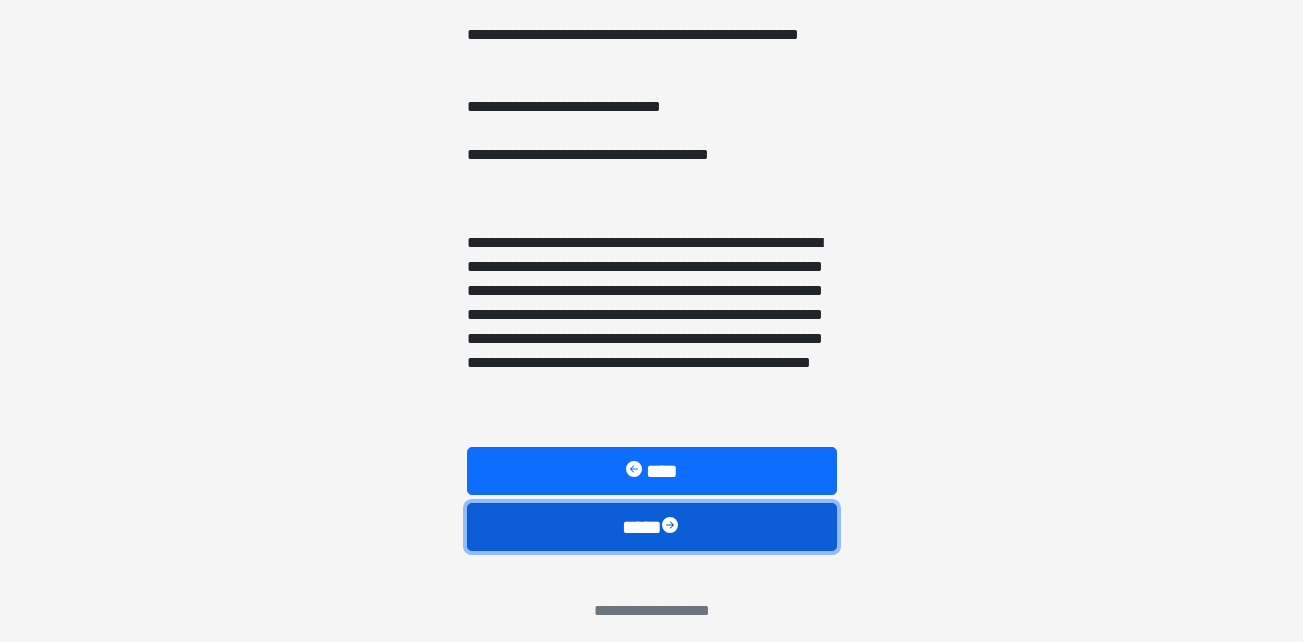 scroll, scrollTop: 1588, scrollLeft: 0, axis: vertical 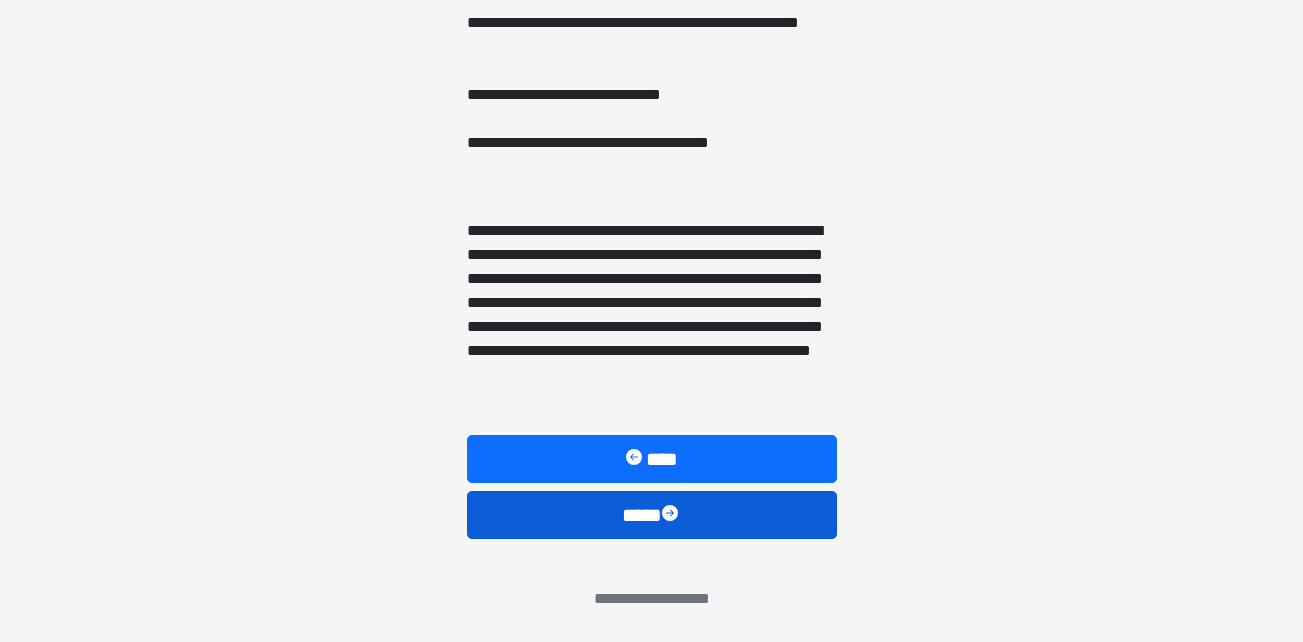 click on "**********" at bounding box center (652, -357) 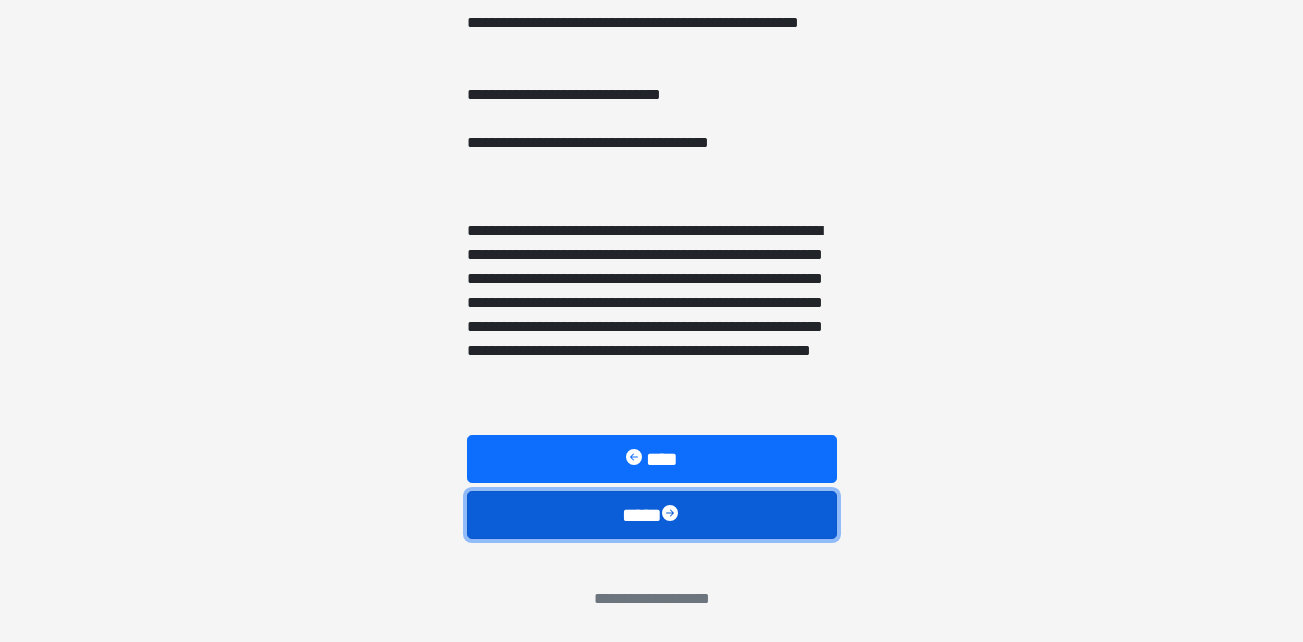 click on "****" at bounding box center [652, 515] 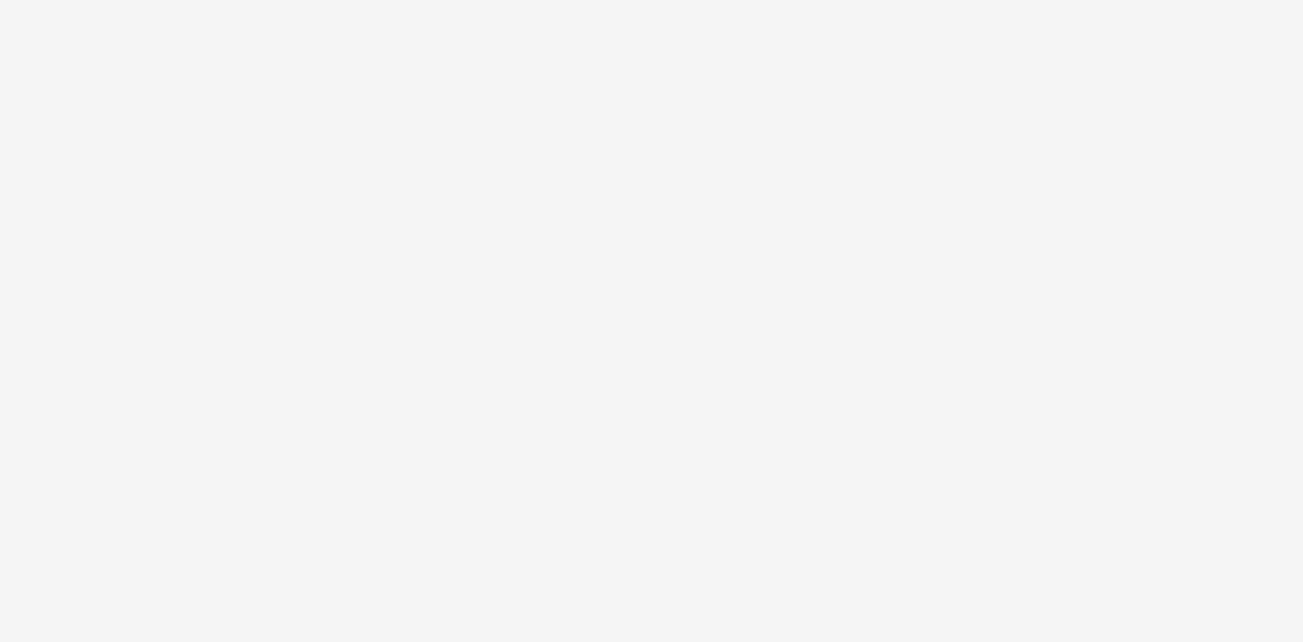 scroll, scrollTop: 122, scrollLeft: 0, axis: vertical 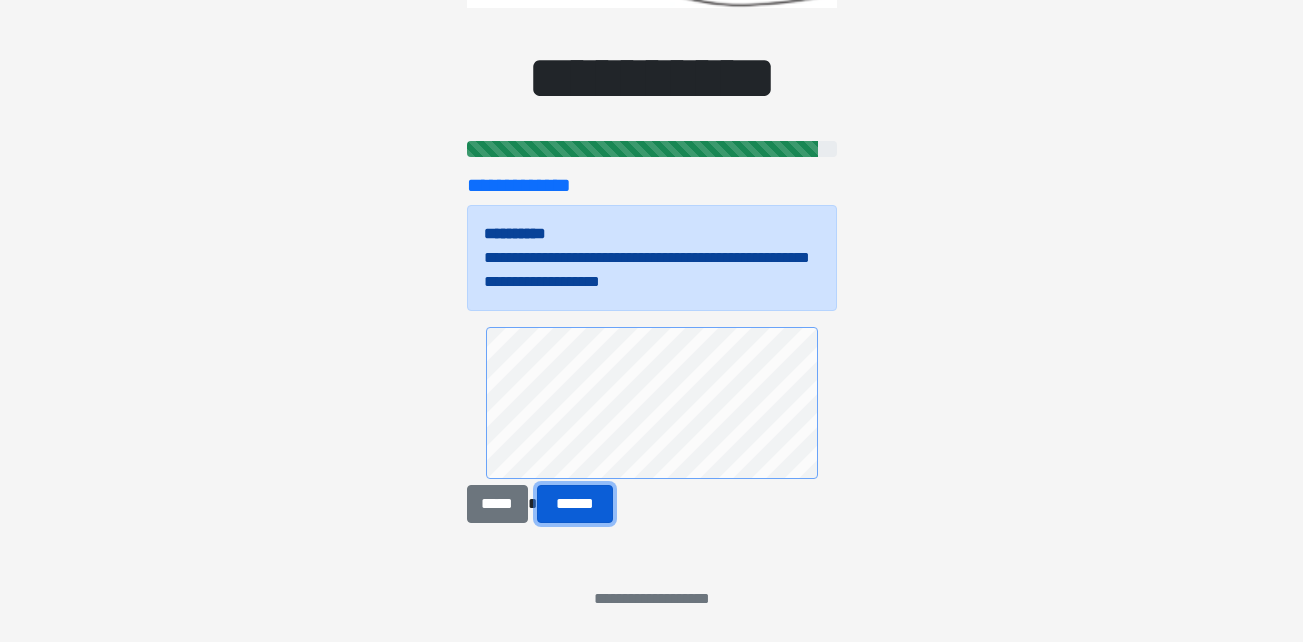 click on "******" at bounding box center (575, 504) 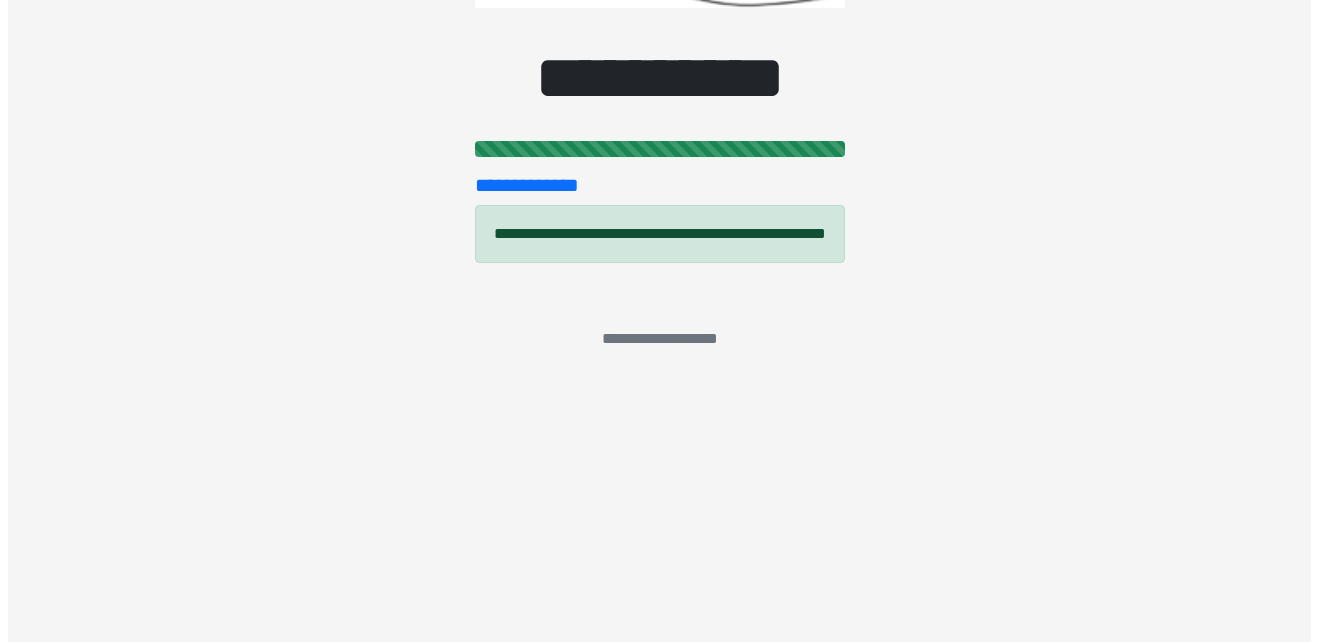 scroll, scrollTop: 0, scrollLeft: 0, axis: both 